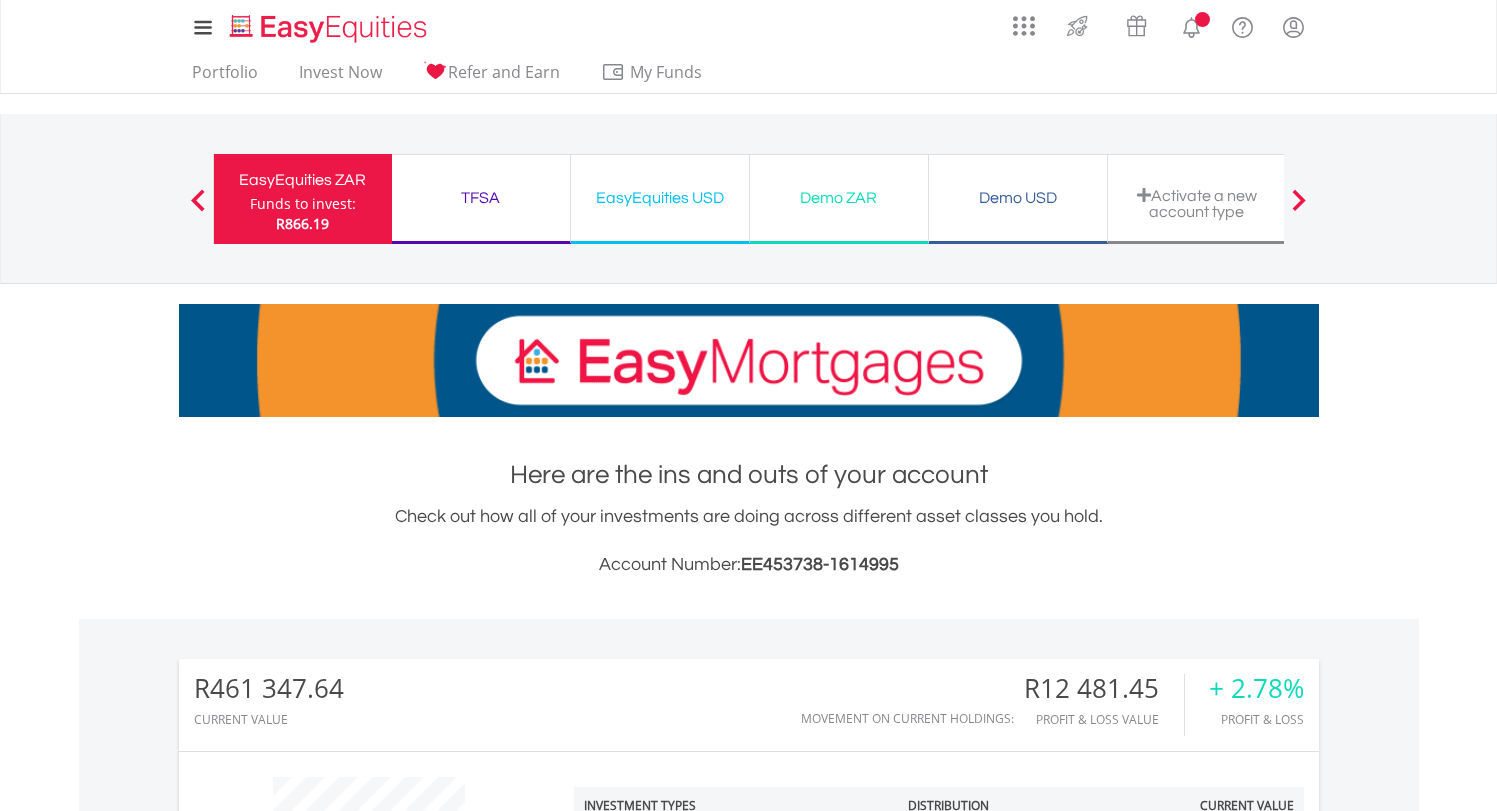 scroll, scrollTop: 888, scrollLeft: 0, axis: vertical 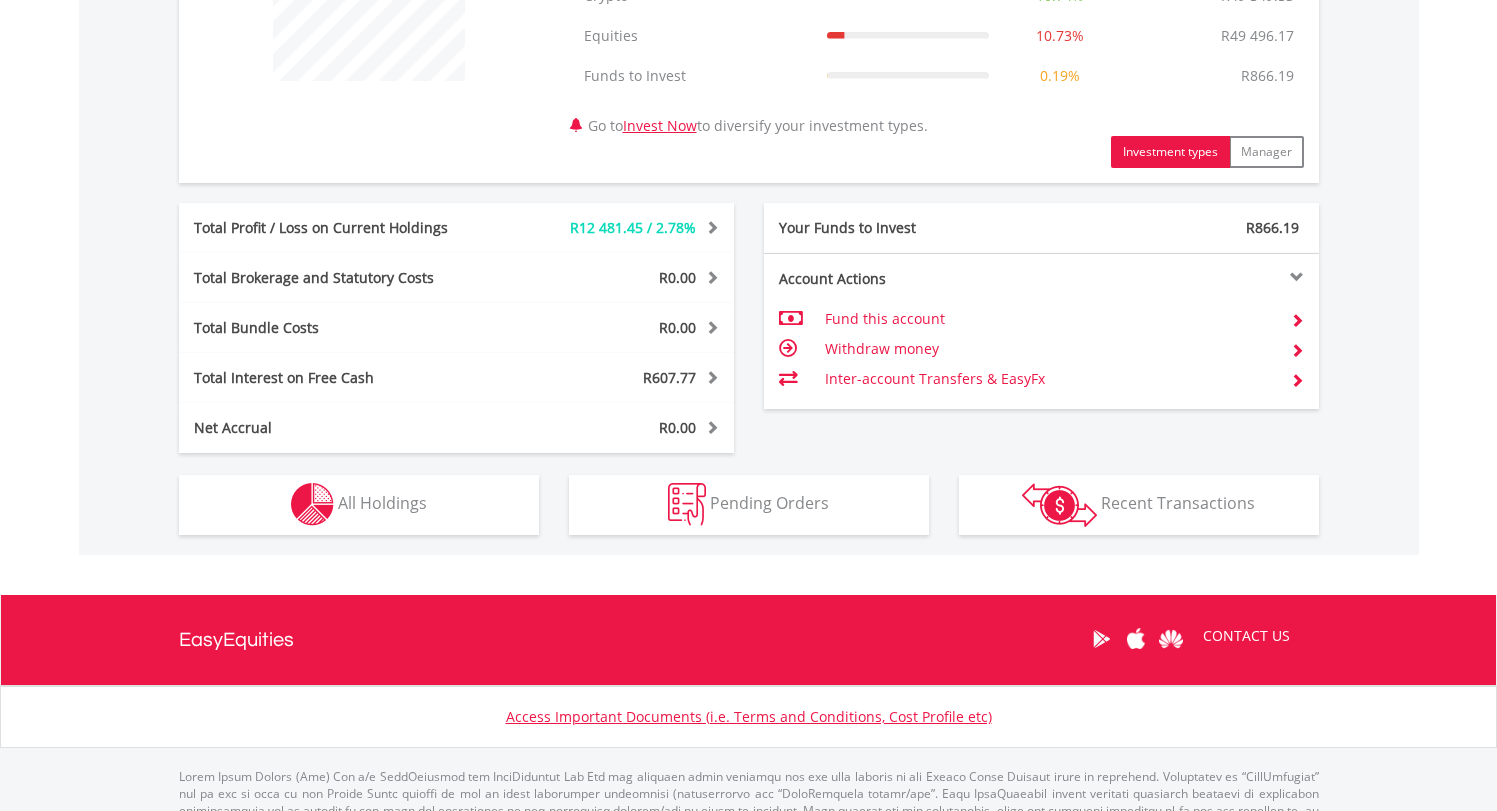 click on "Holdings
All Holdings" at bounding box center (359, 505) 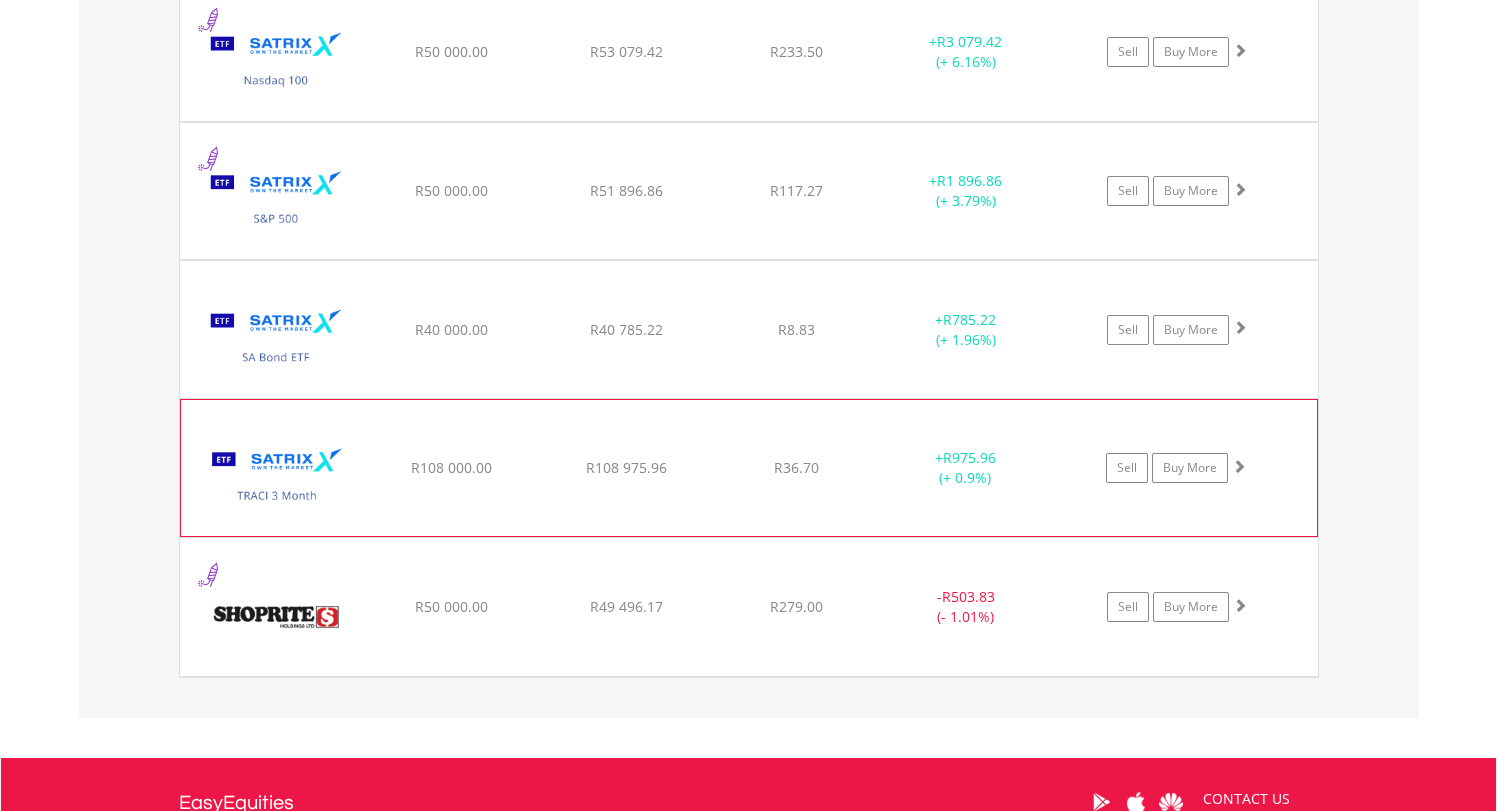 scroll, scrollTop: 1362, scrollLeft: 0, axis: vertical 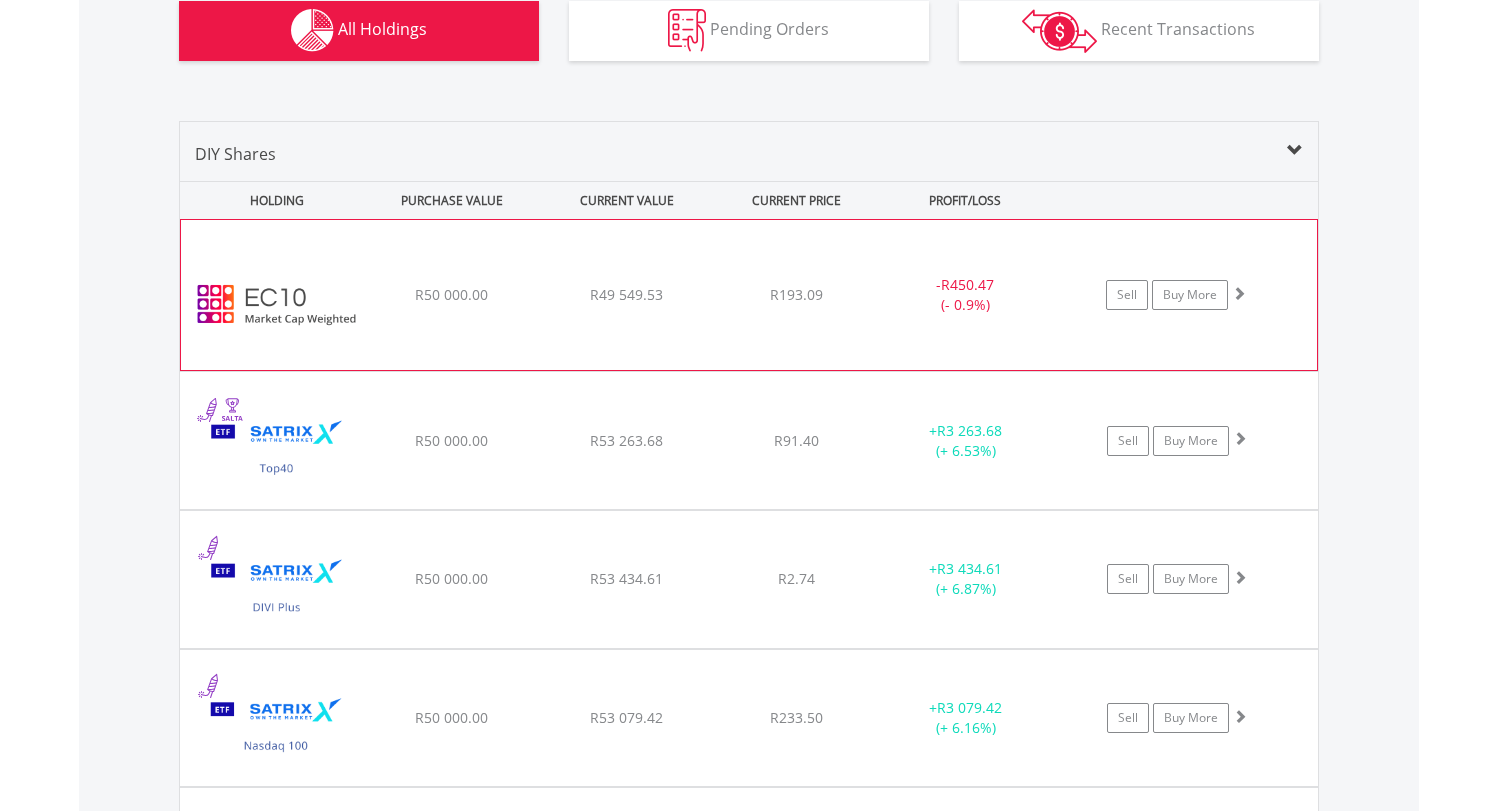 click on "R193.09" at bounding box center (796, 295) 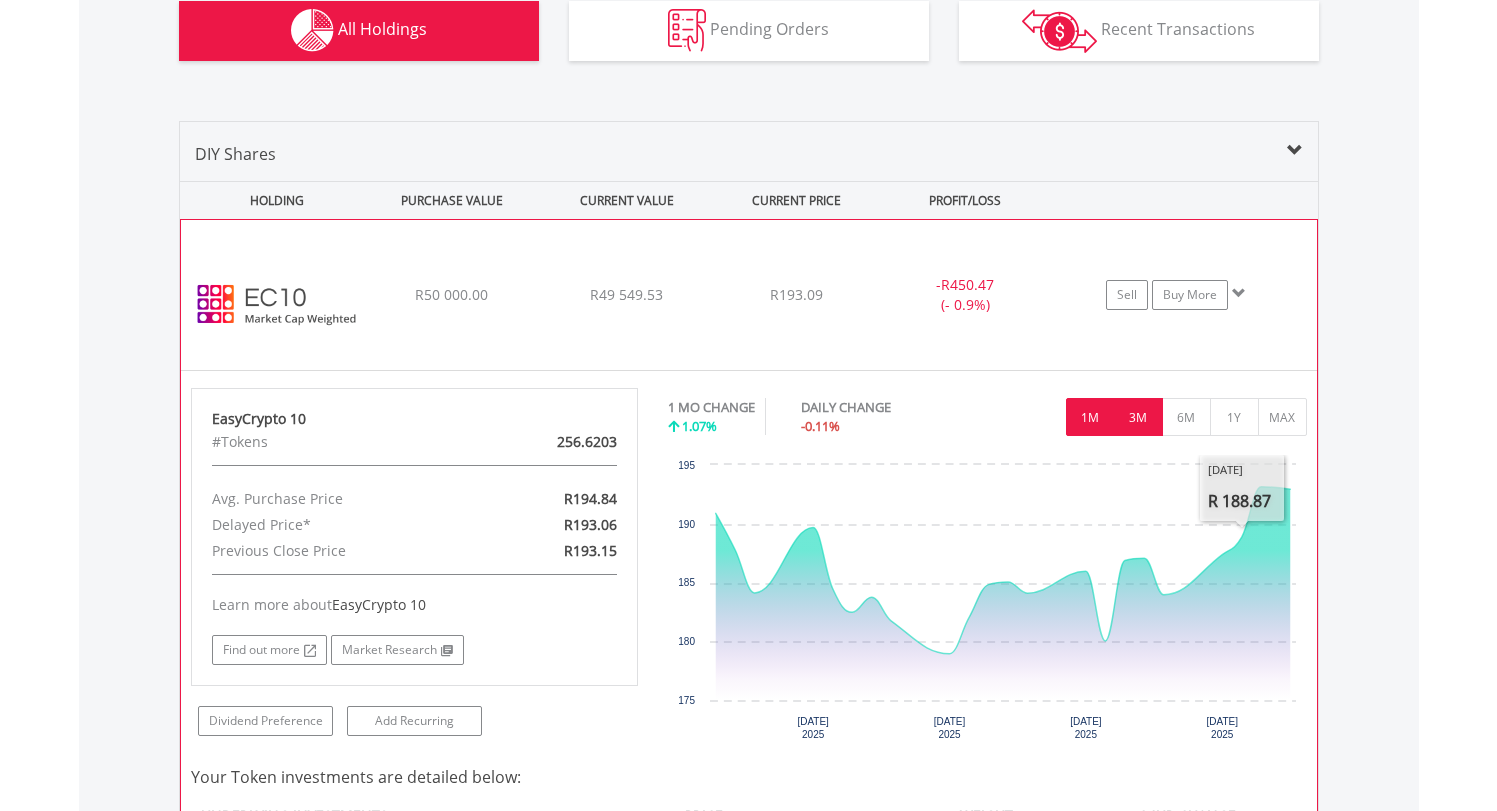 click on "3M" at bounding box center [1138, 417] 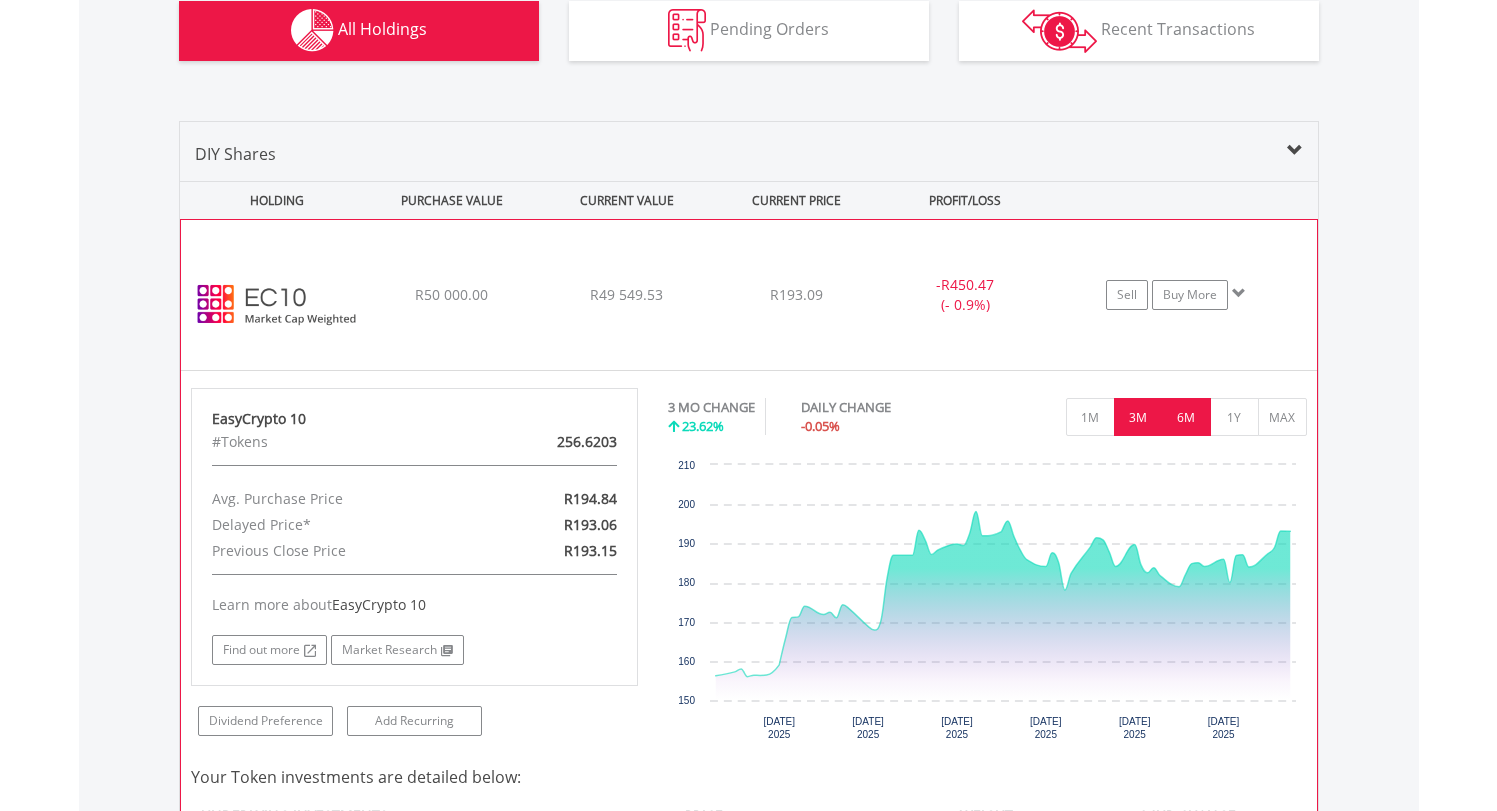 click on "6M" at bounding box center [1186, 417] 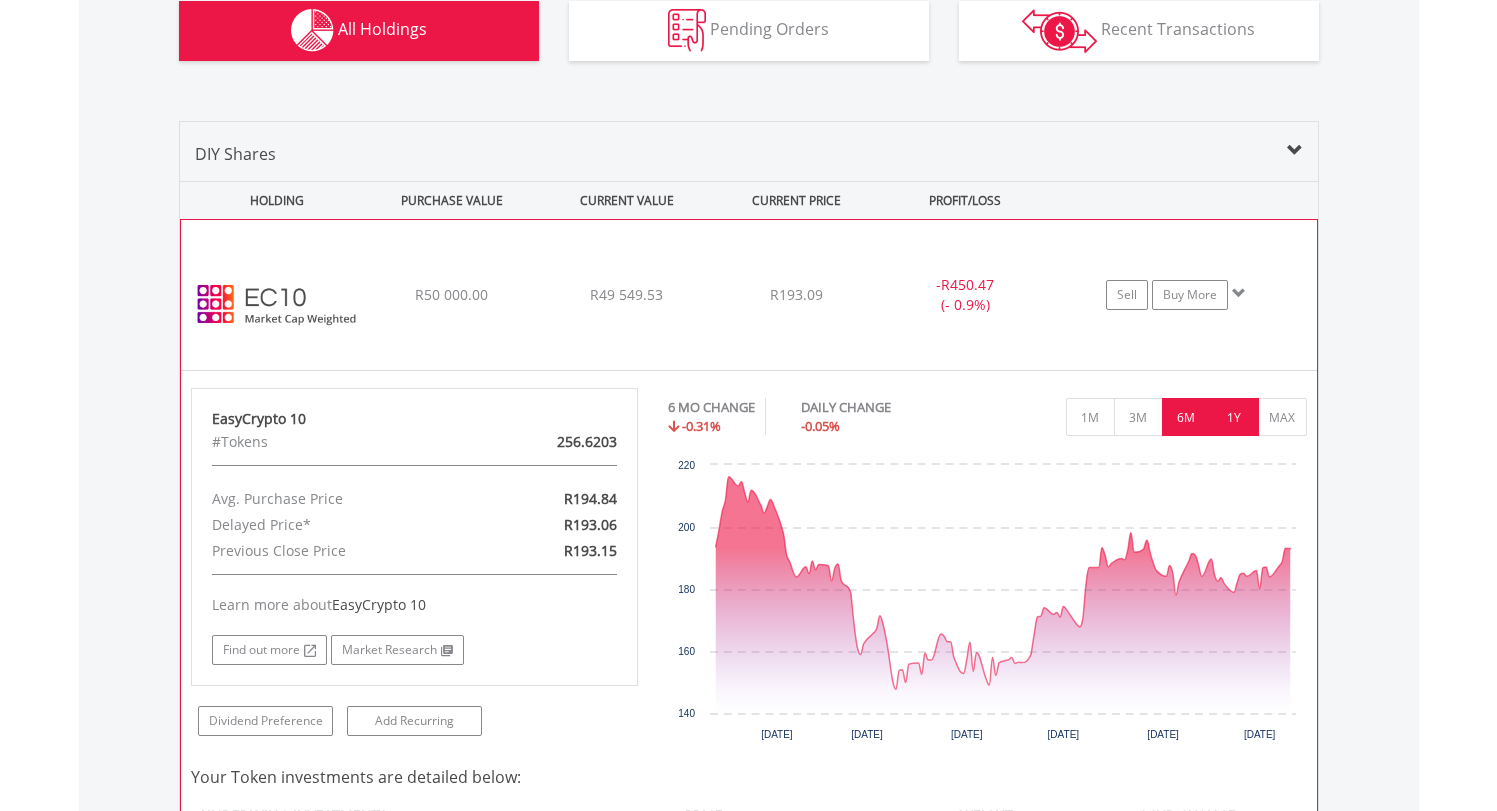 click on "1Y" at bounding box center [1234, 417] 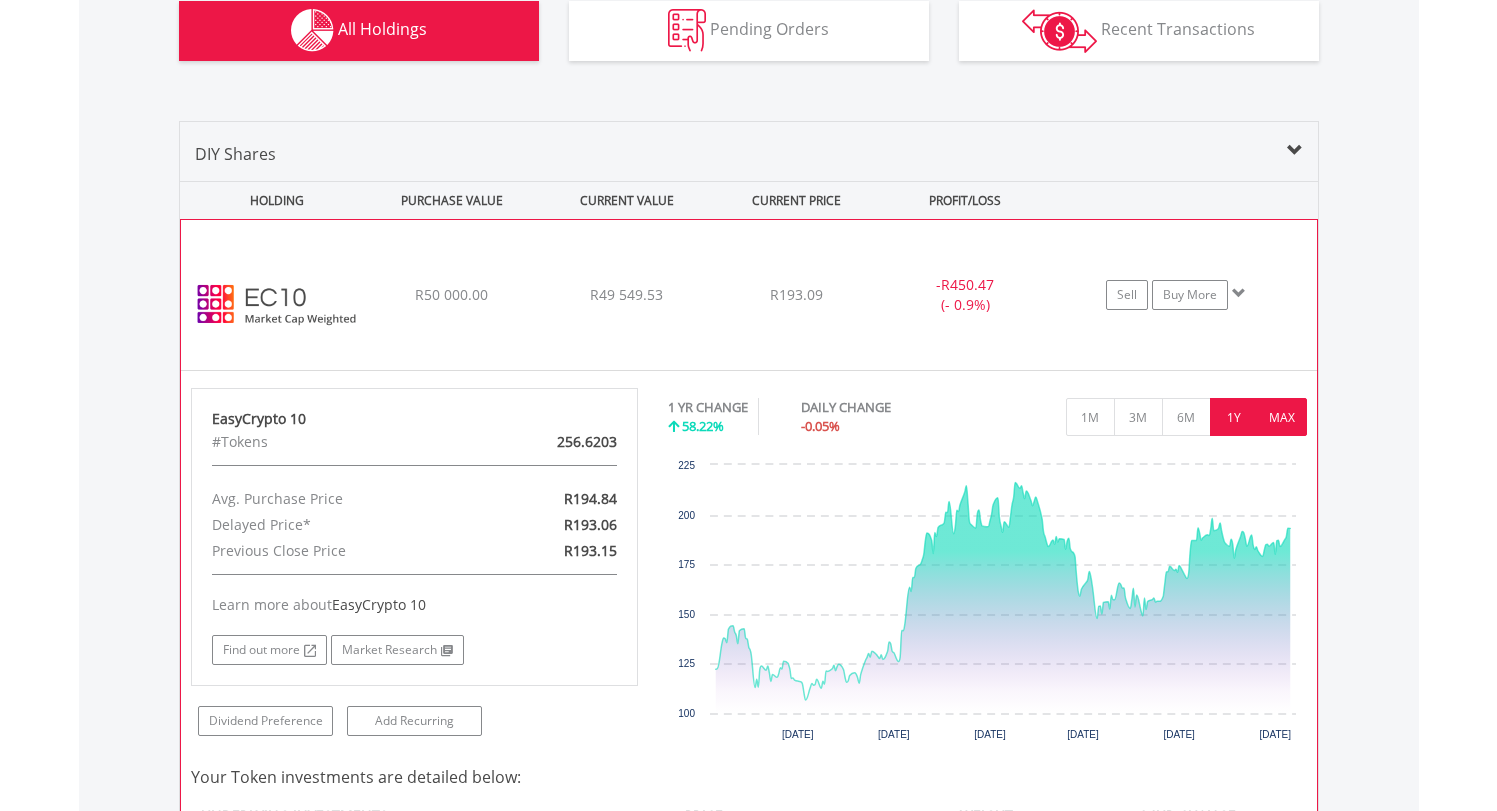 click on "MAX" at bounding box center (1282, 417) 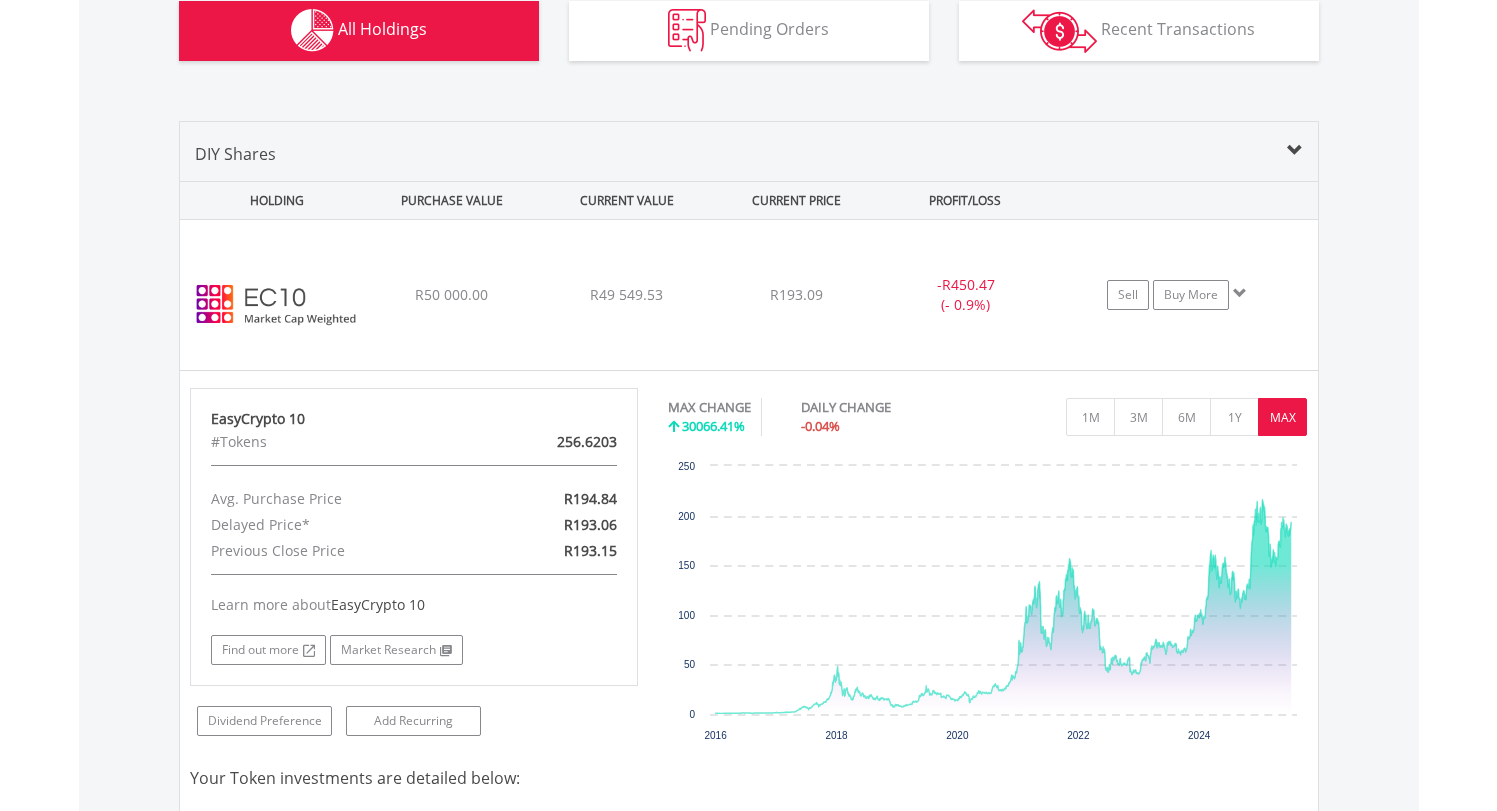 click on "DIY Shares" at bounding box center (749, 161) 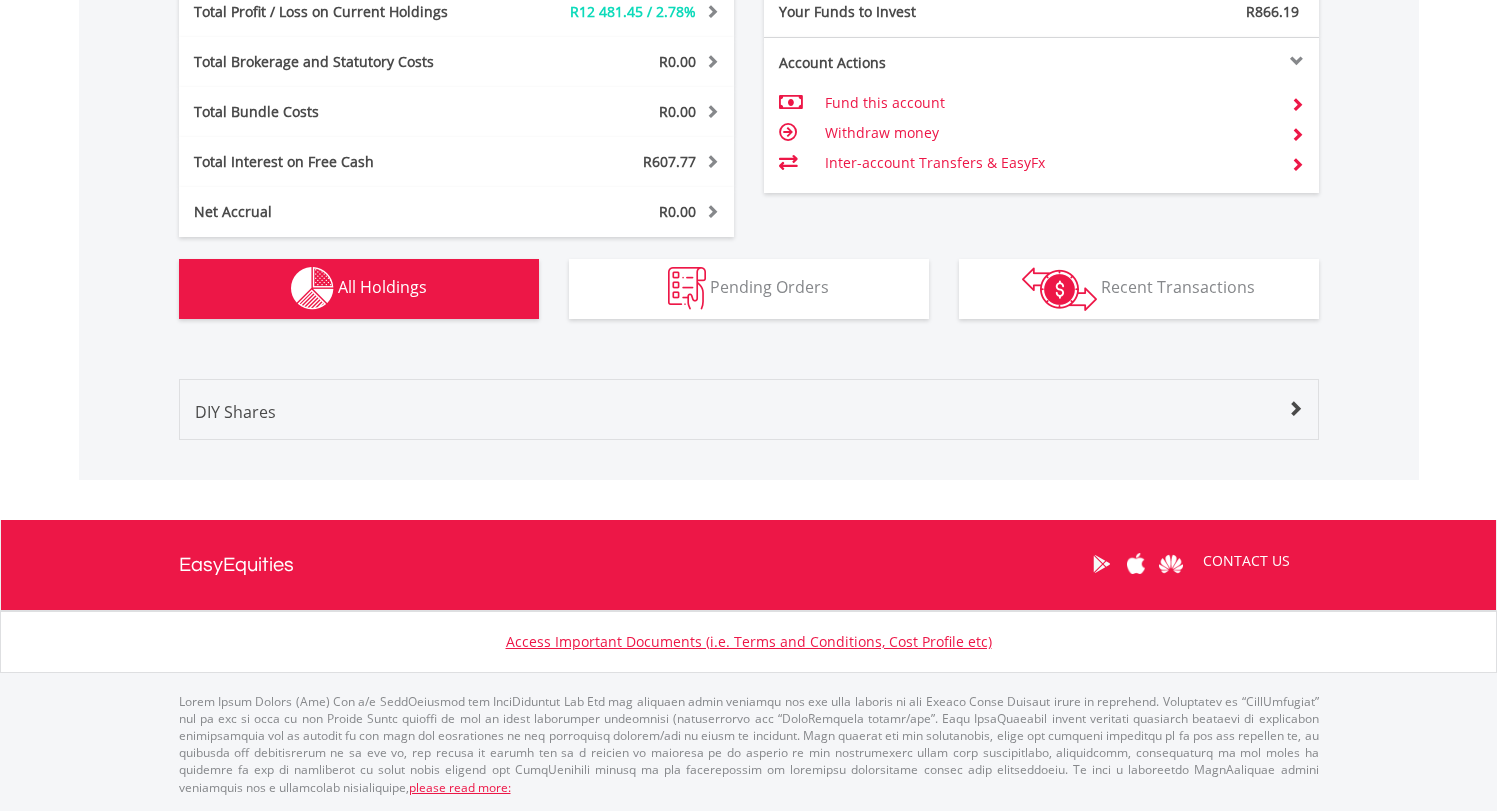 scroll, scrollTop: 1100, scrollLeft: 0, axis: vertical 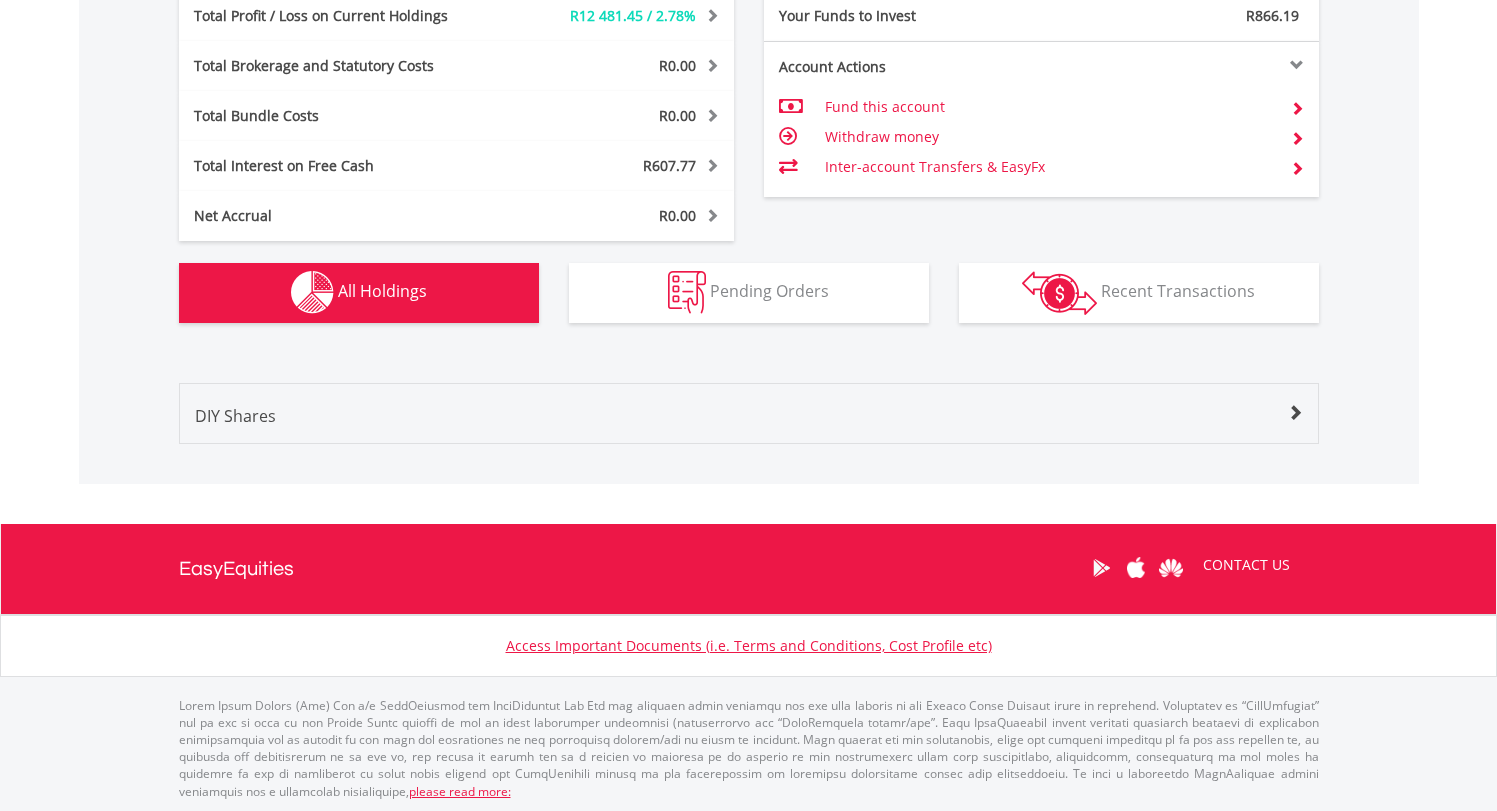 click on "Holdings
All Holdings" at bounding box center [359, 293] 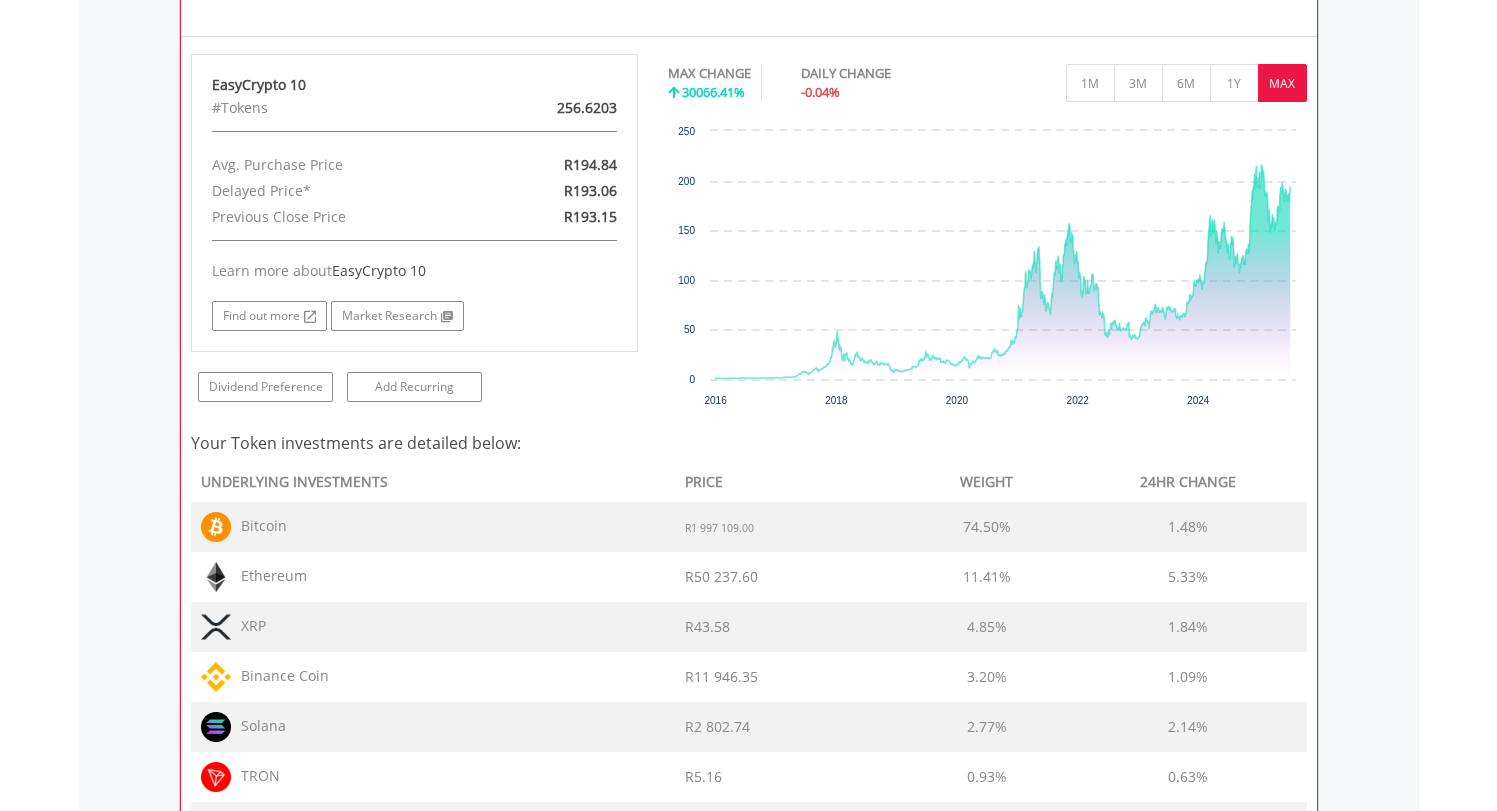 scroll, scrollTop: 1493, scrollLeft: 0, axis: vertical 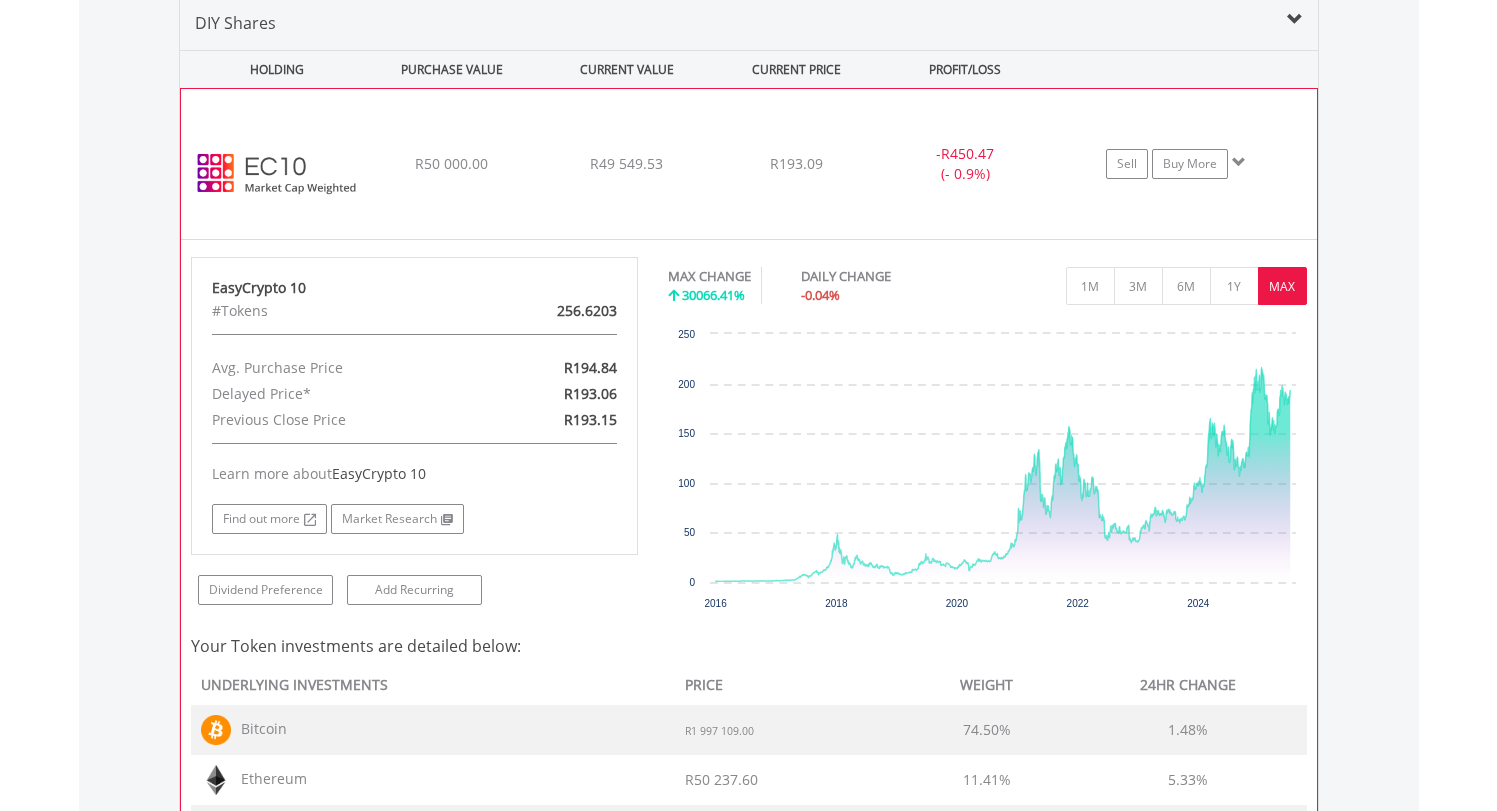 click on "﻿
EasyCrypto 10
R50 000.00
R49 549.53
R193.09
-  R450.47 (- 0.9%)
Sell
Buy More" at bounding box center [749, 164] 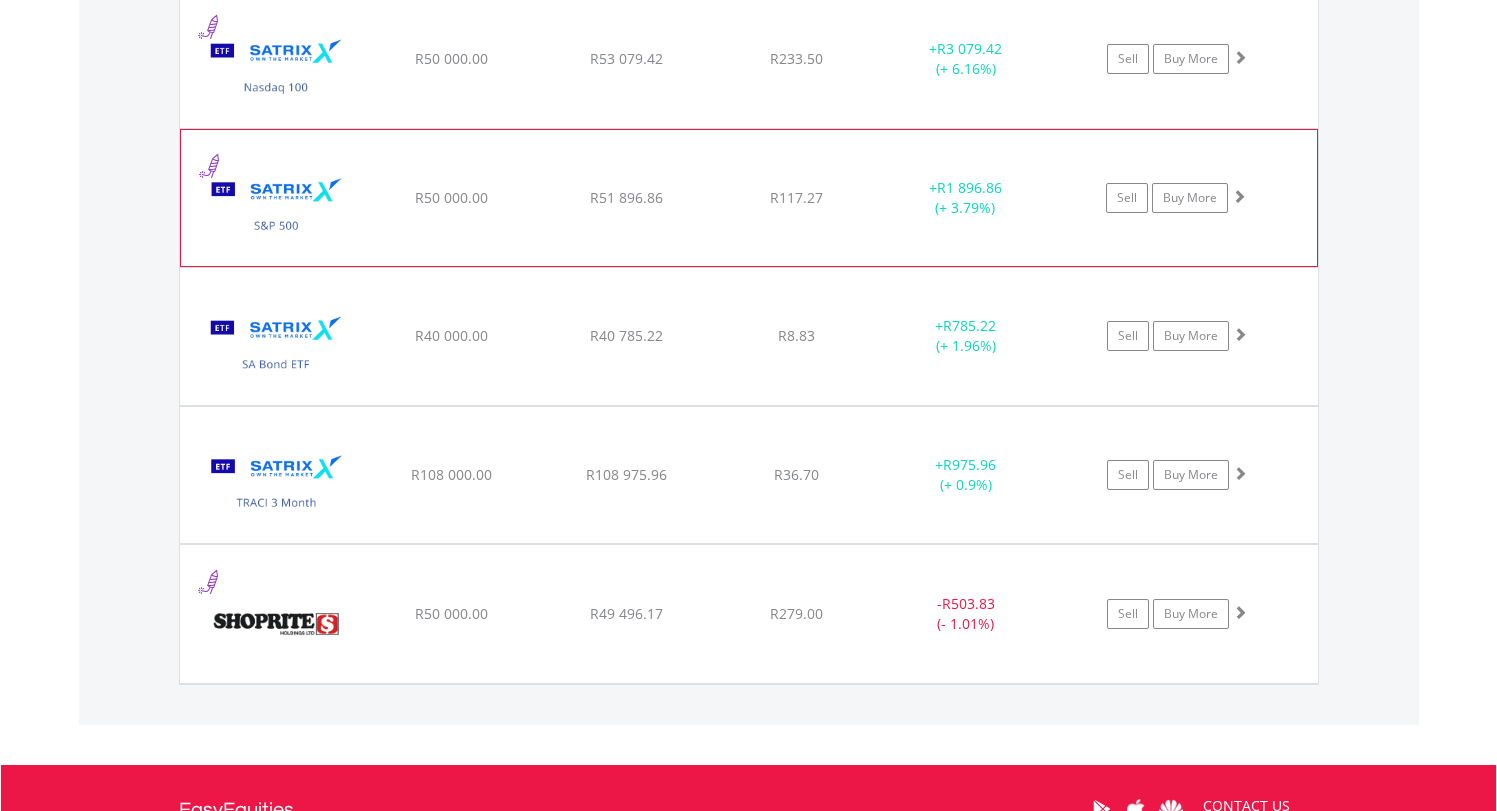 scroll, scrollTop: 2176, scrollLeft: 0, axis: vertical 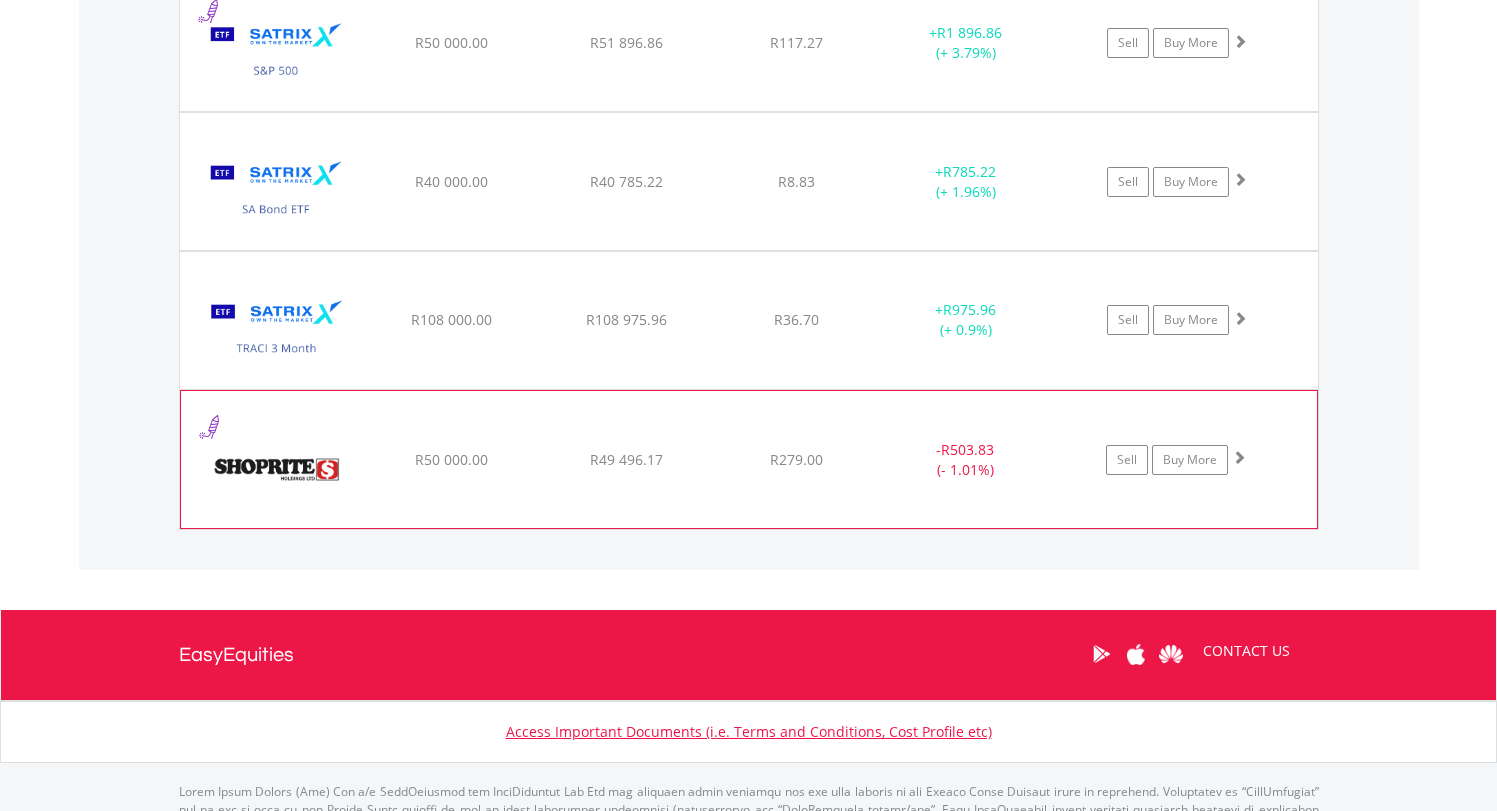 click on "R279.00" at bounding box center (796, -520) 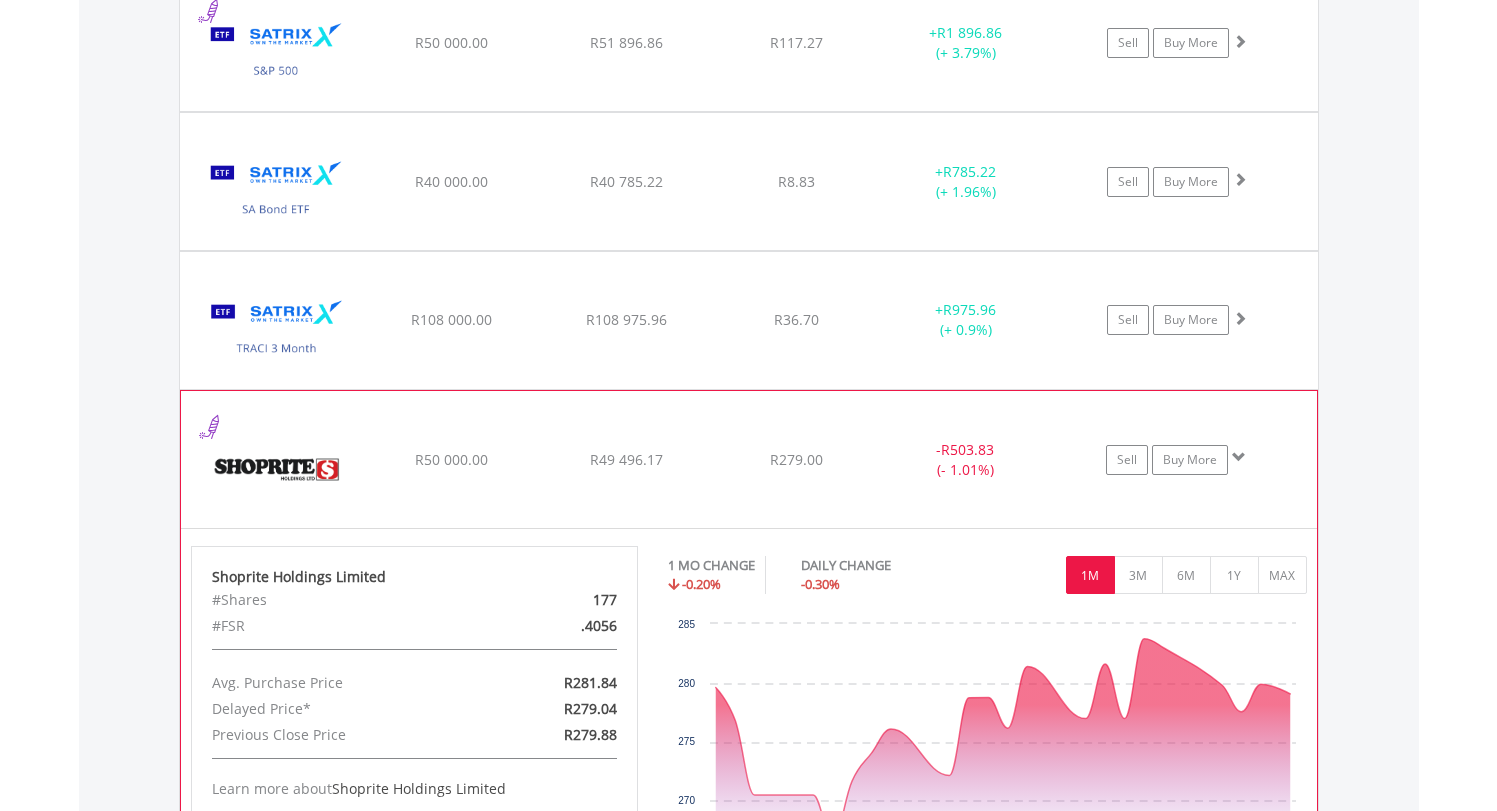 scroll, scrollTop: 2591, scrollLeft: 0, axis: vertical 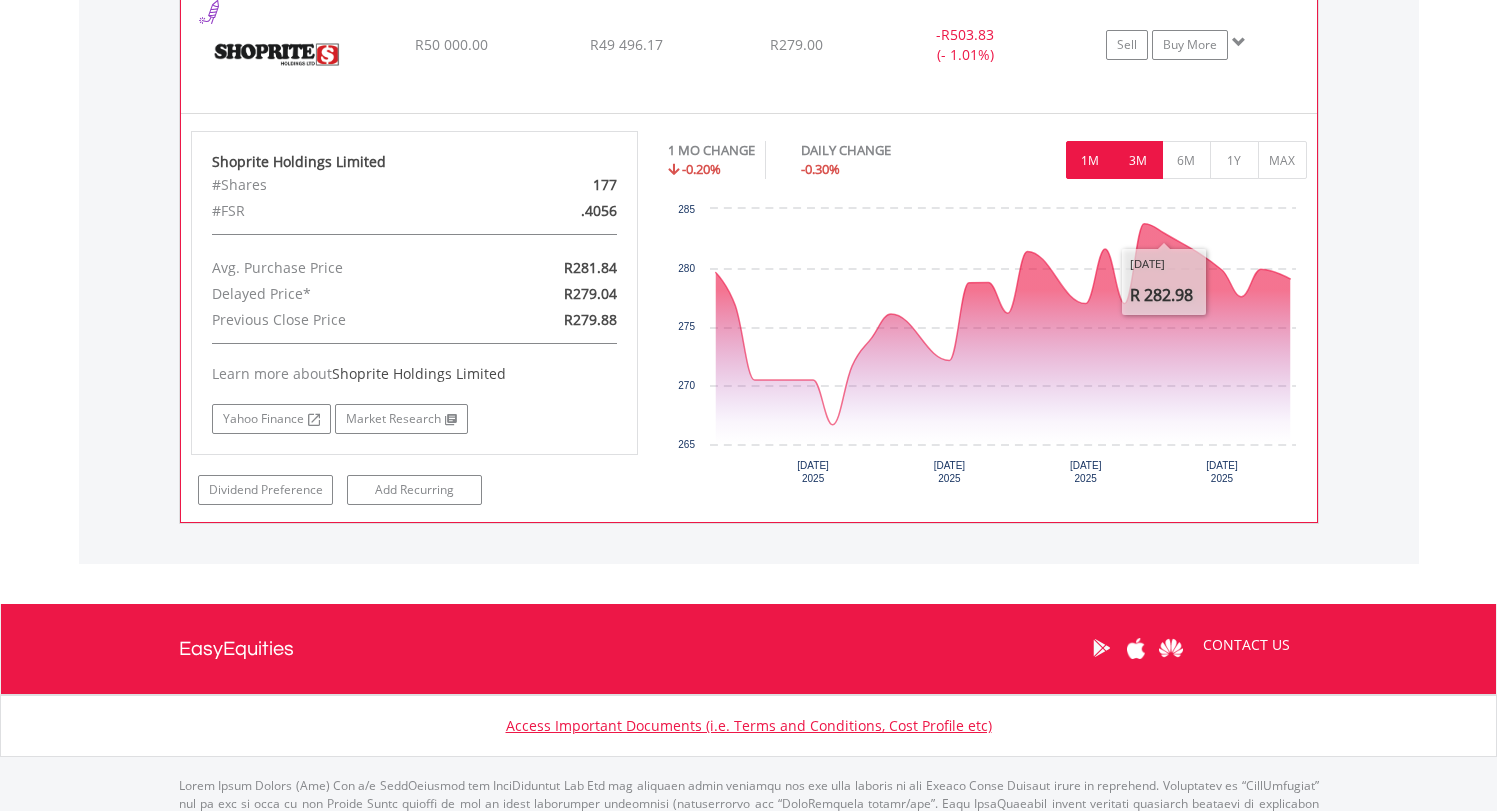 click on "3M" at bounding box center [1138, 160] 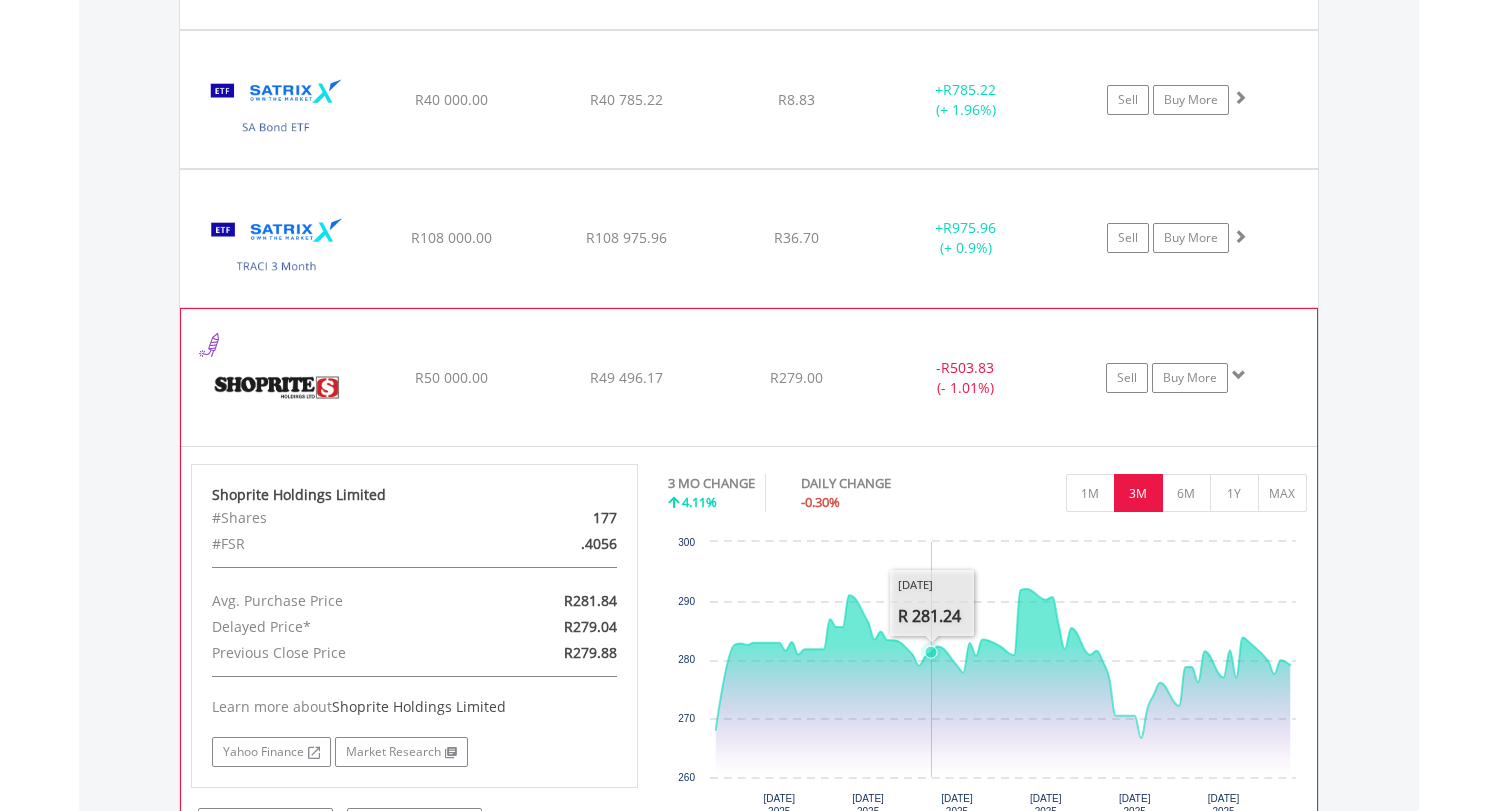 scroll, scrollTop: 2073, scrollLeft: 0, axis: vertical 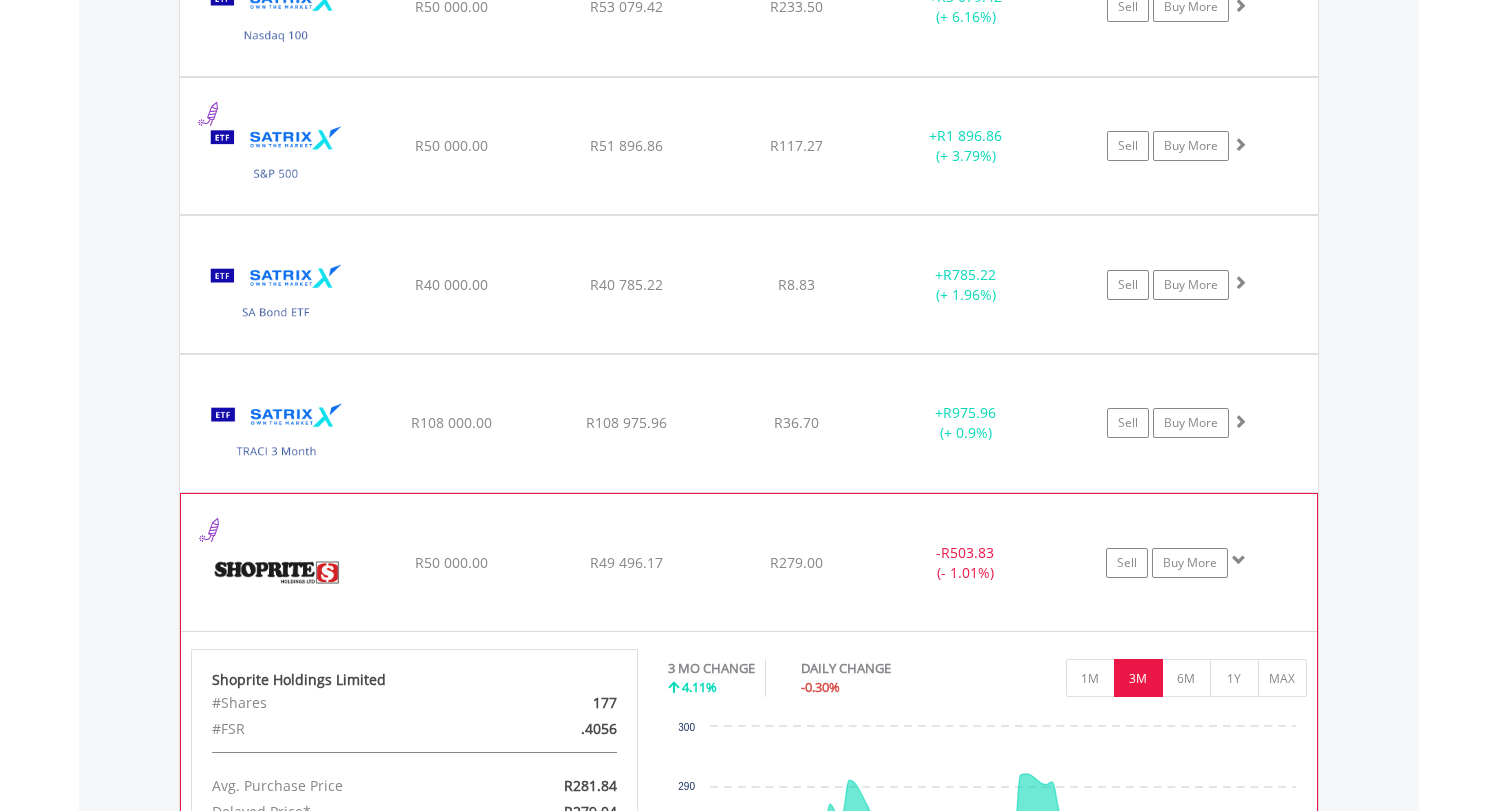click on "﻿
Shoprite Holdings Limited
R50 000.00
R49 496.17
R279.00
-  R503.83 (- 1.01%)
Sell
Buy More" at bounding box center (749, -416) 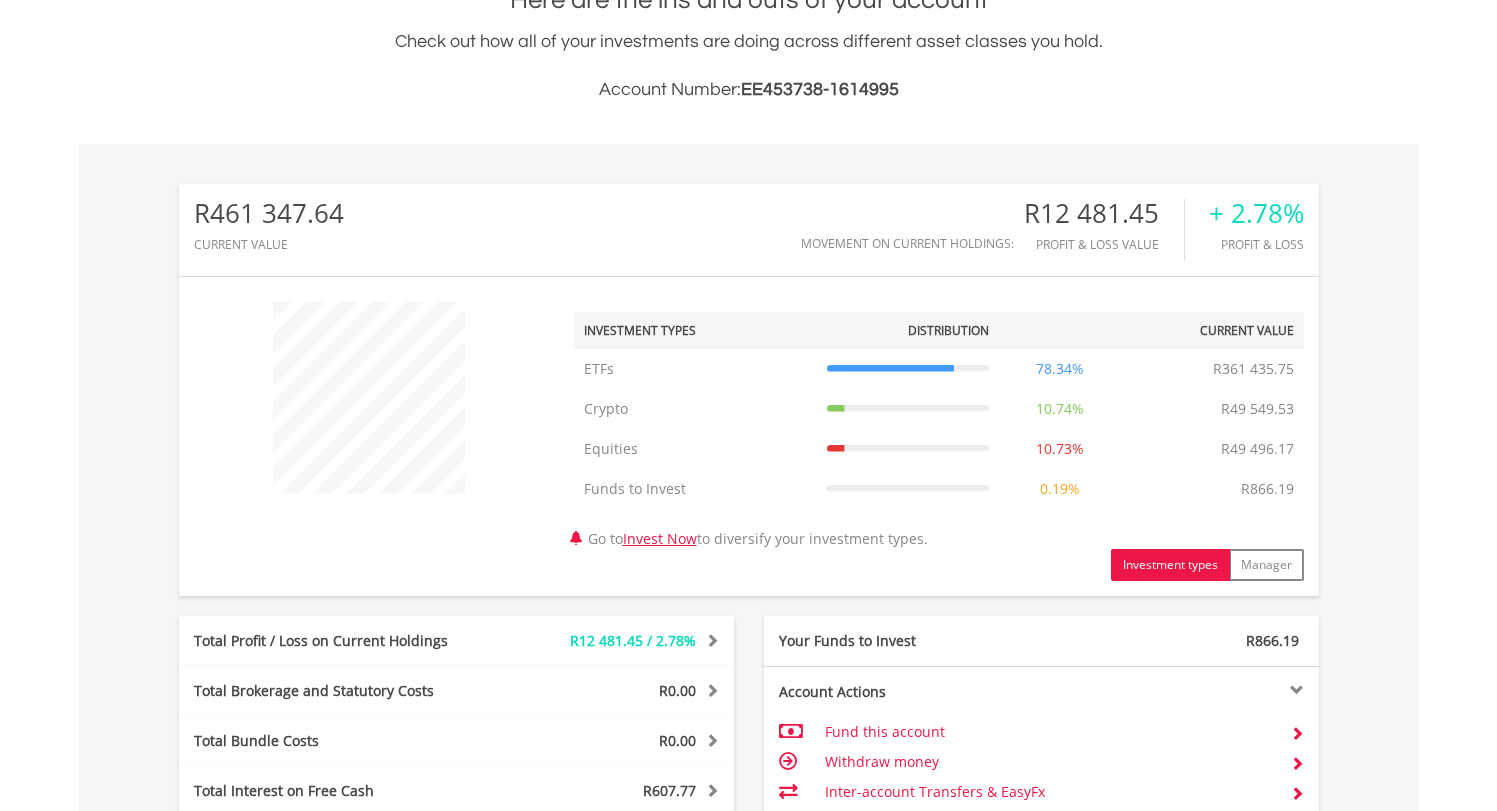 scroll, scrollTop: 0, scrollLeft: 0, axis: both 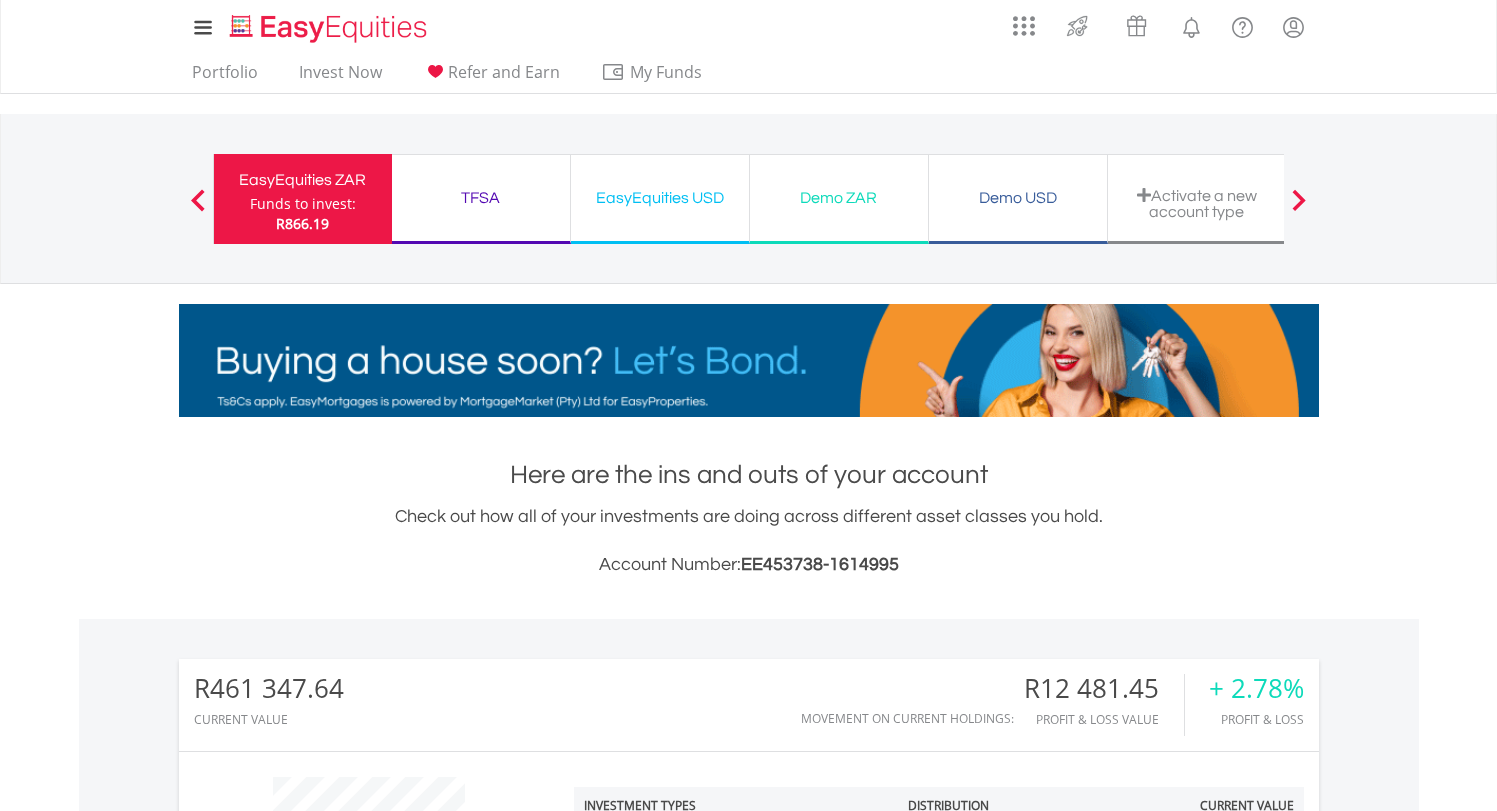 click on "TFSA
Funds to invest:
R866.19" at bounding box center (481, 199) 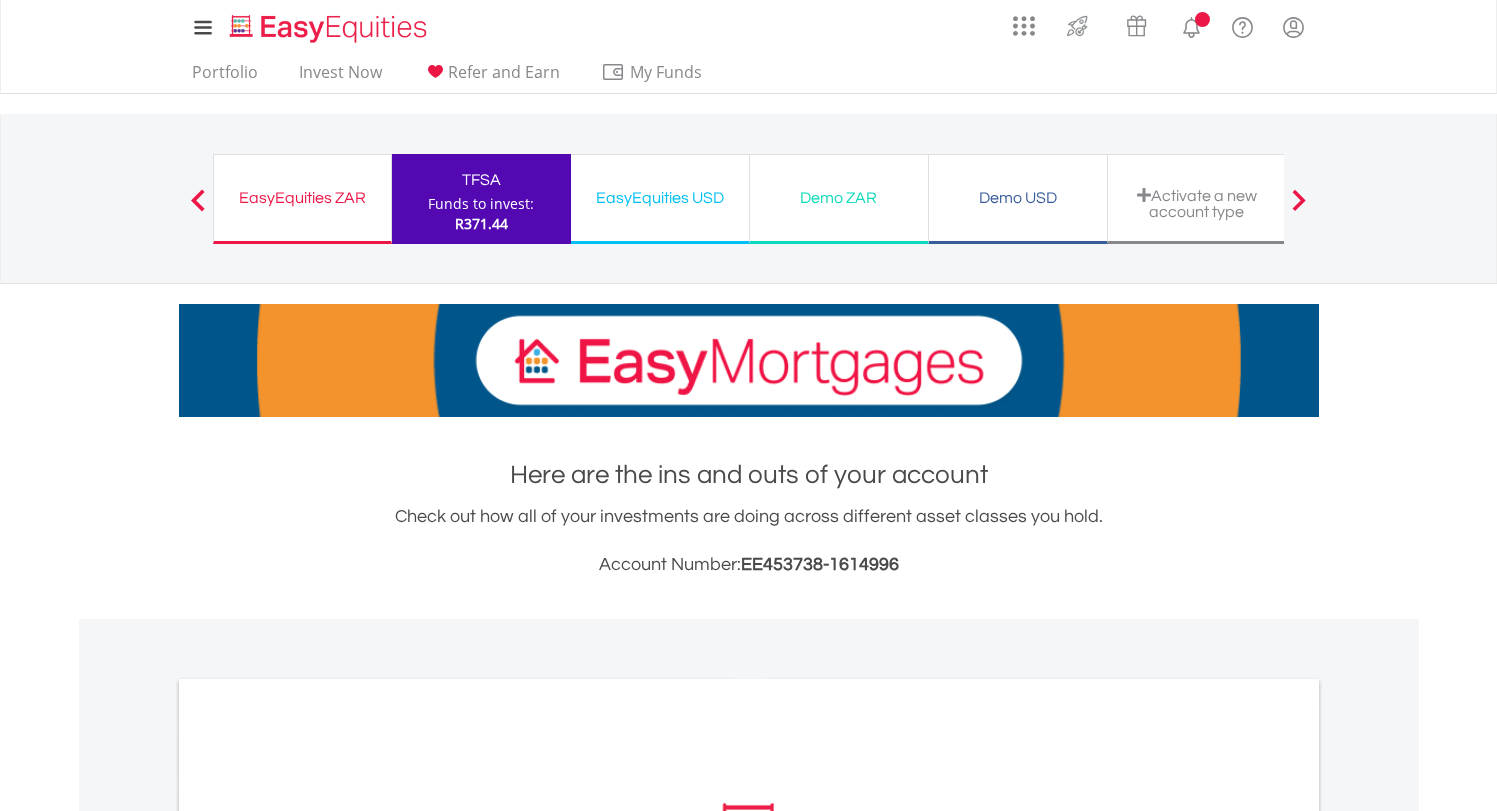 scroll, scrollTop: 608, scrollLeft: 0, axis: vertical 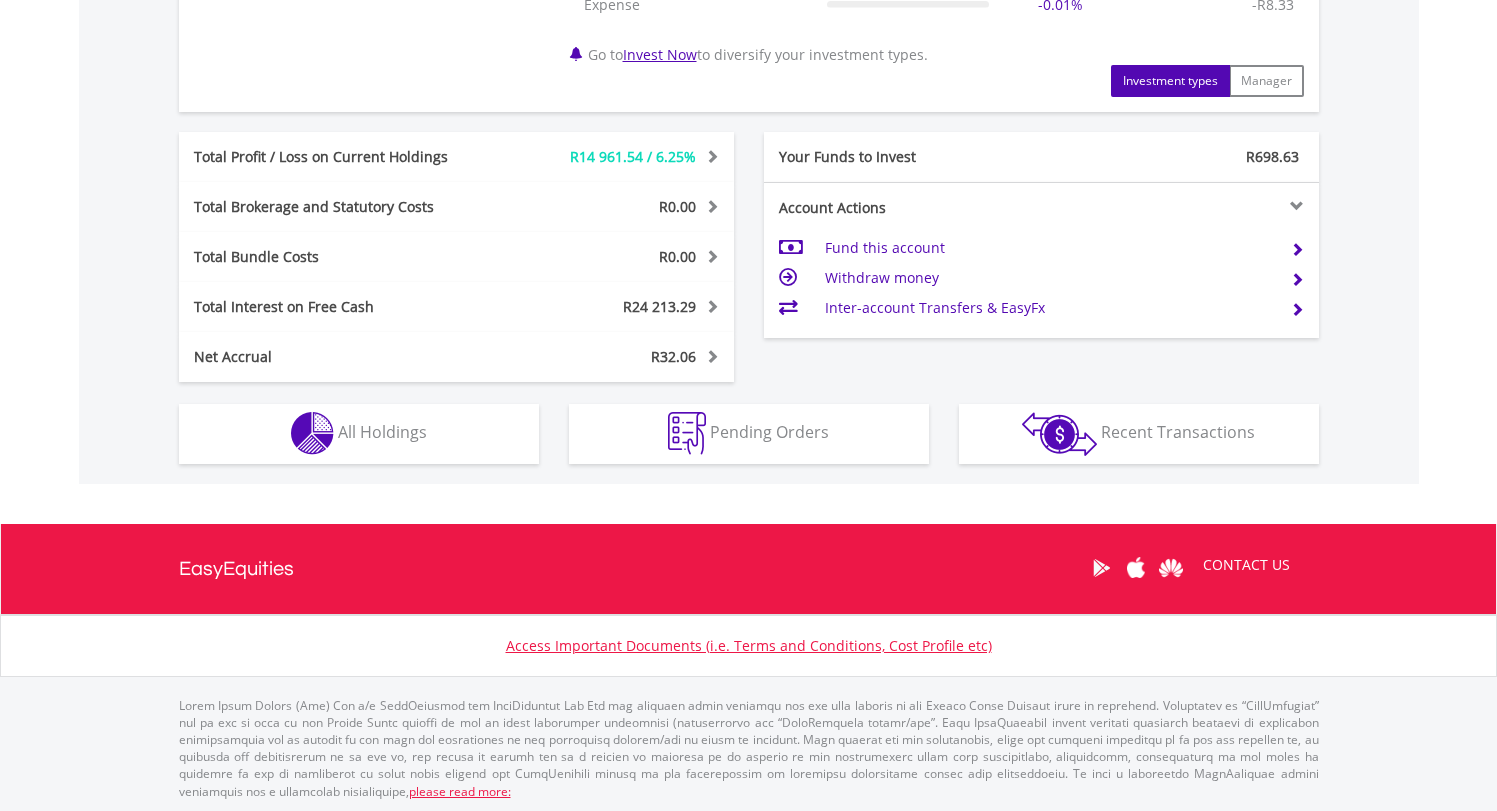 click on "Holdings
All Holdings" at bounding box center (359, 434) 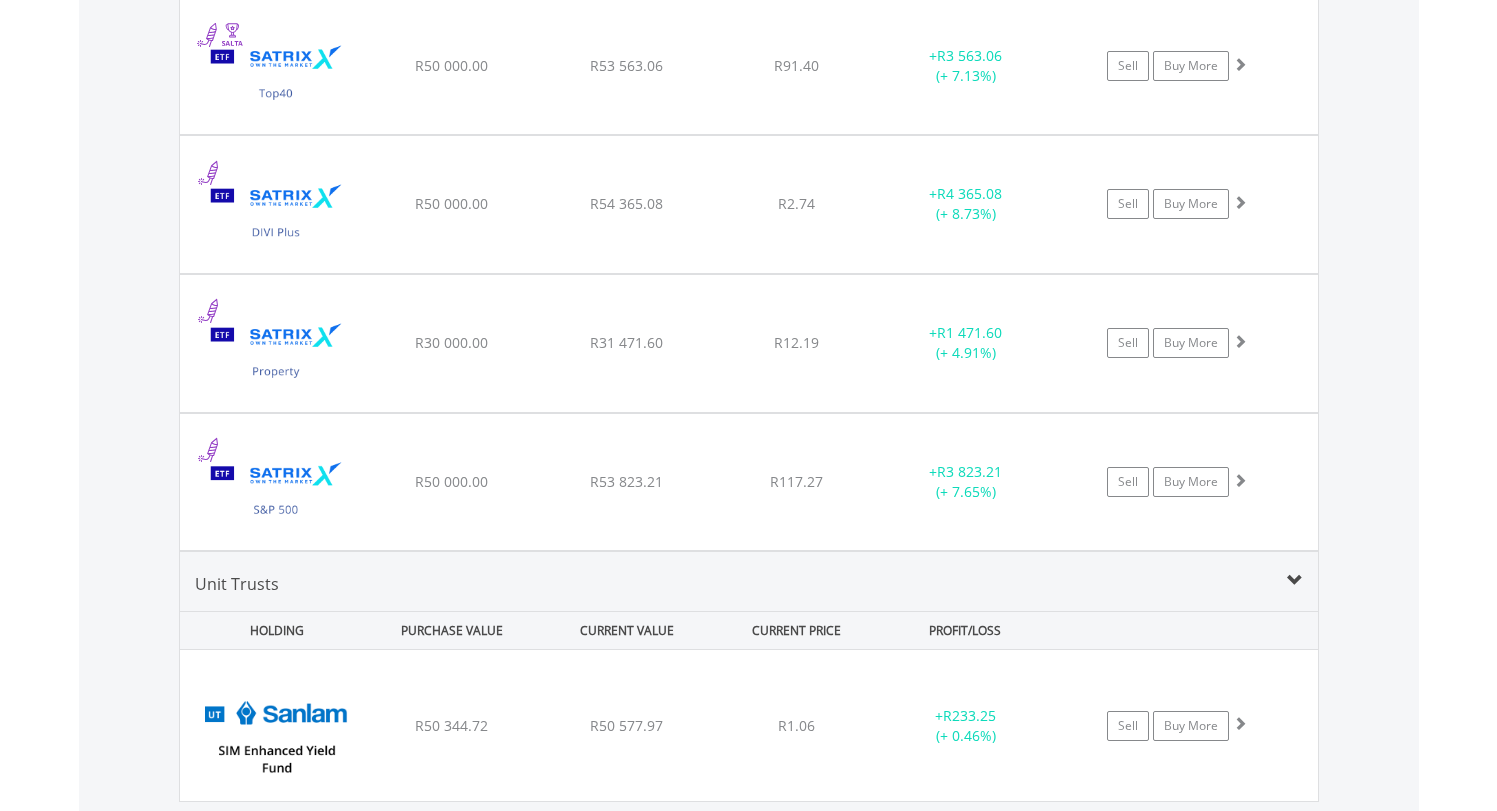 scroll, scrollTop: 2015, scrollLeft: 0, axis: vertical 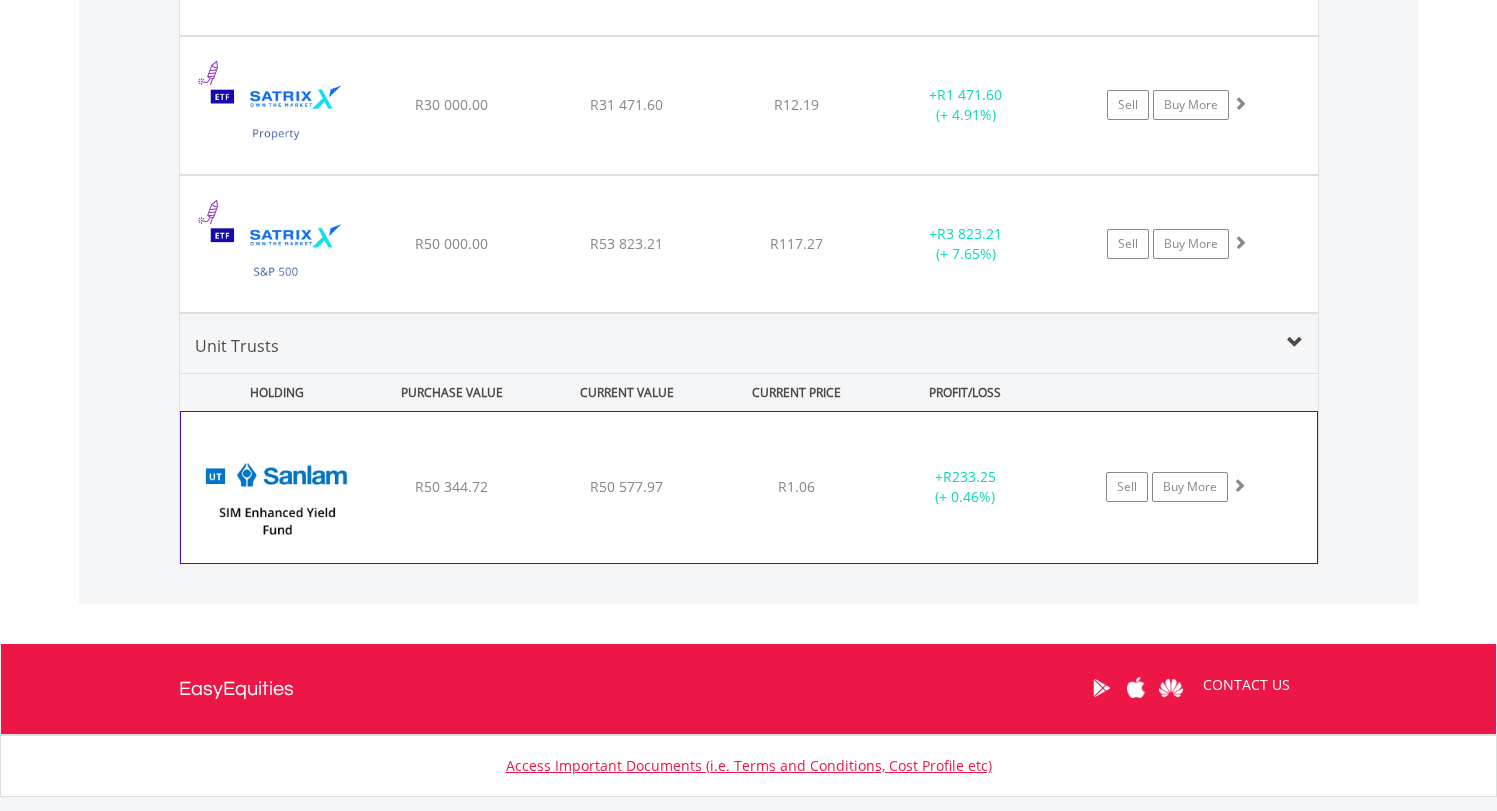 click on "﻿
SIM Enhanced Yield Fund
R50 344.72
R50 577.97
R1.06
+  R233.25 (+ 0.46%)
Sell
Buy More" at bounding box center [749, 487] 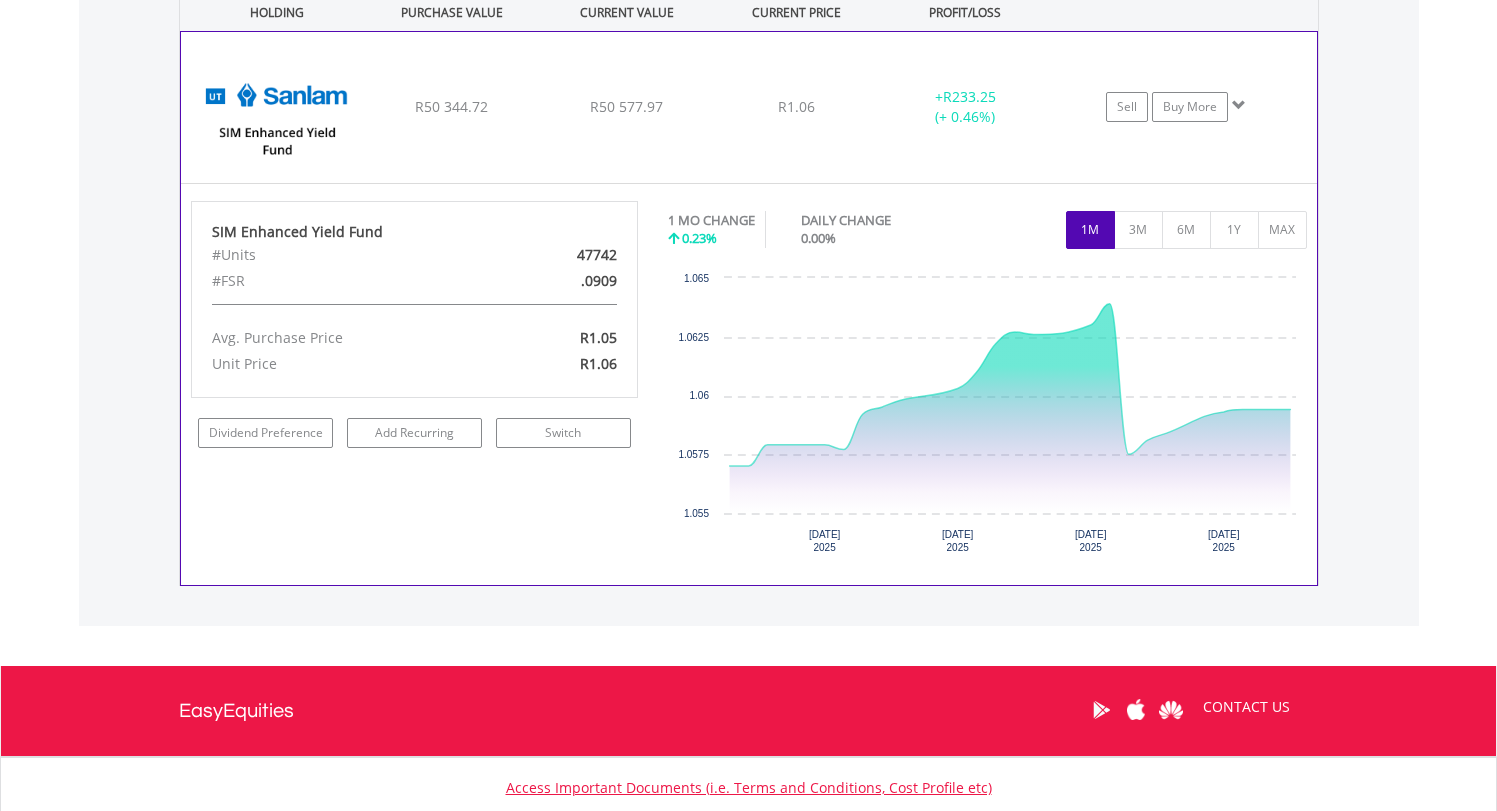 scroll, scrollTop: 2092, scrollLeft: 0, axis: vertical 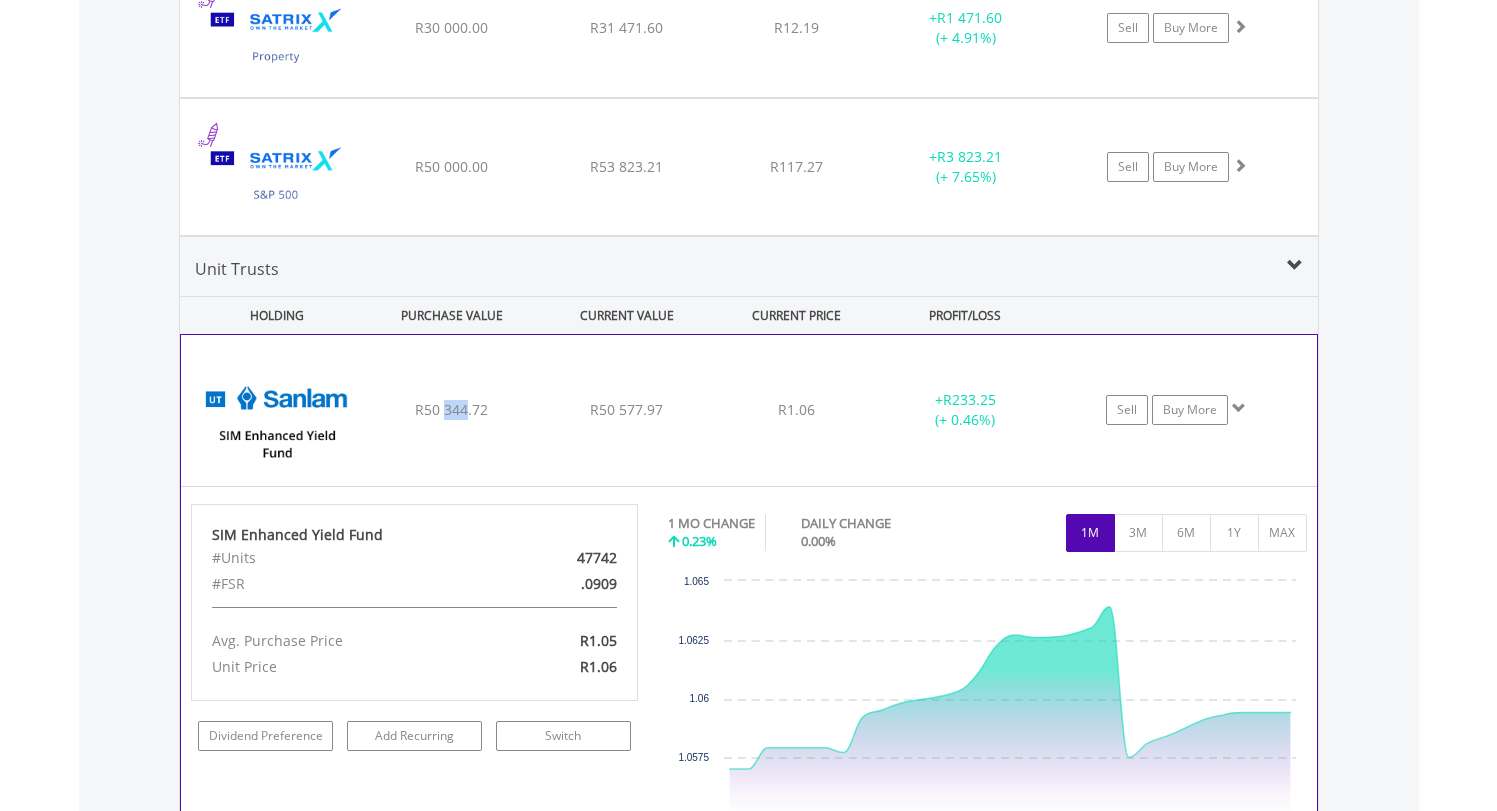 drag, startPoint x: 445, startPoint y: 410, endPoint x: 468, endPoint y: 411, distance: 23.021729 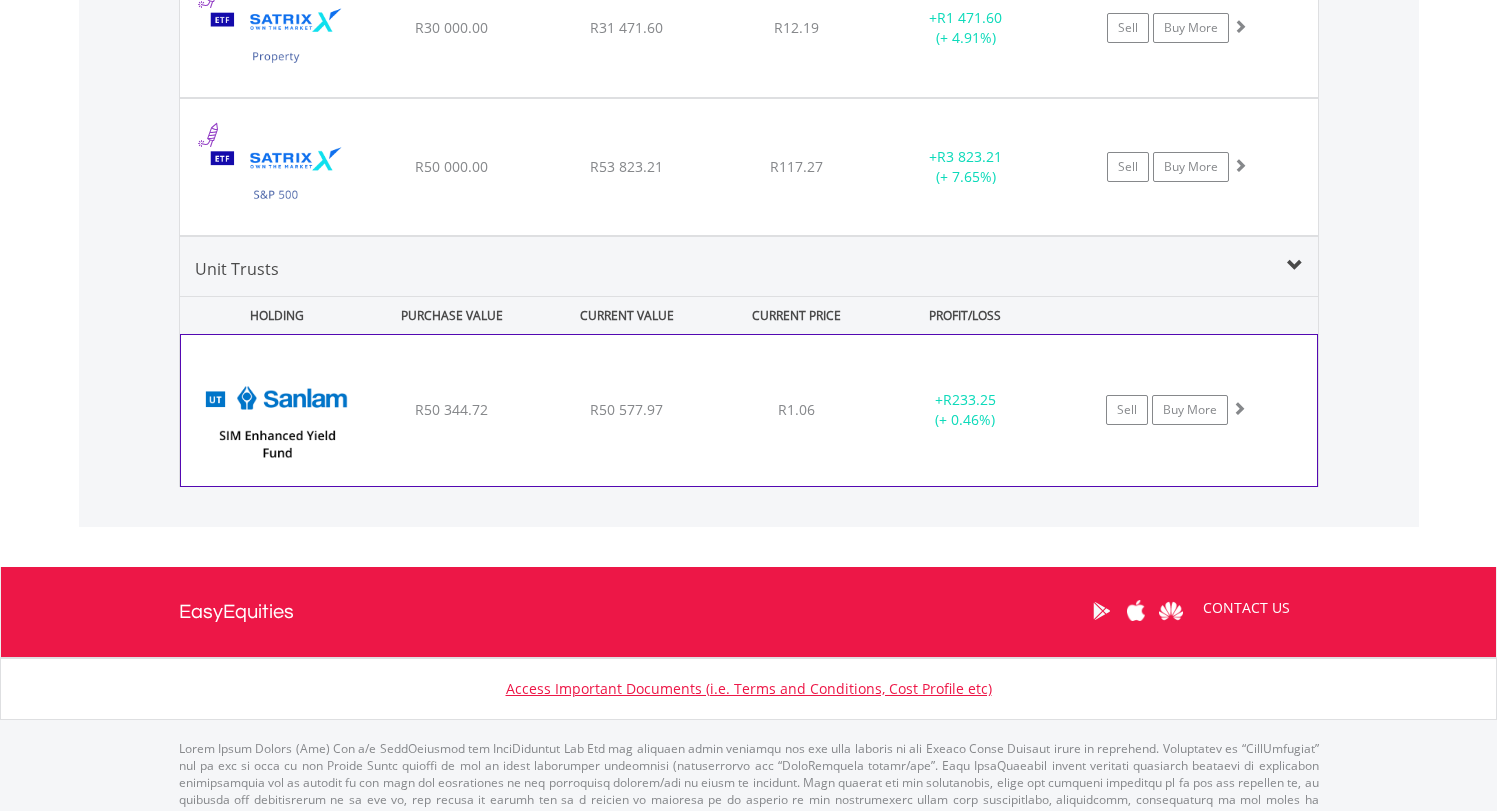 click on "﻿
SIM Enhanced Yield Fund
R50 344.72
R50 577.97
R1.06
+  R233.25 (+ 0.46%)
Sell
Buy More" at bounding box center (749, 410) 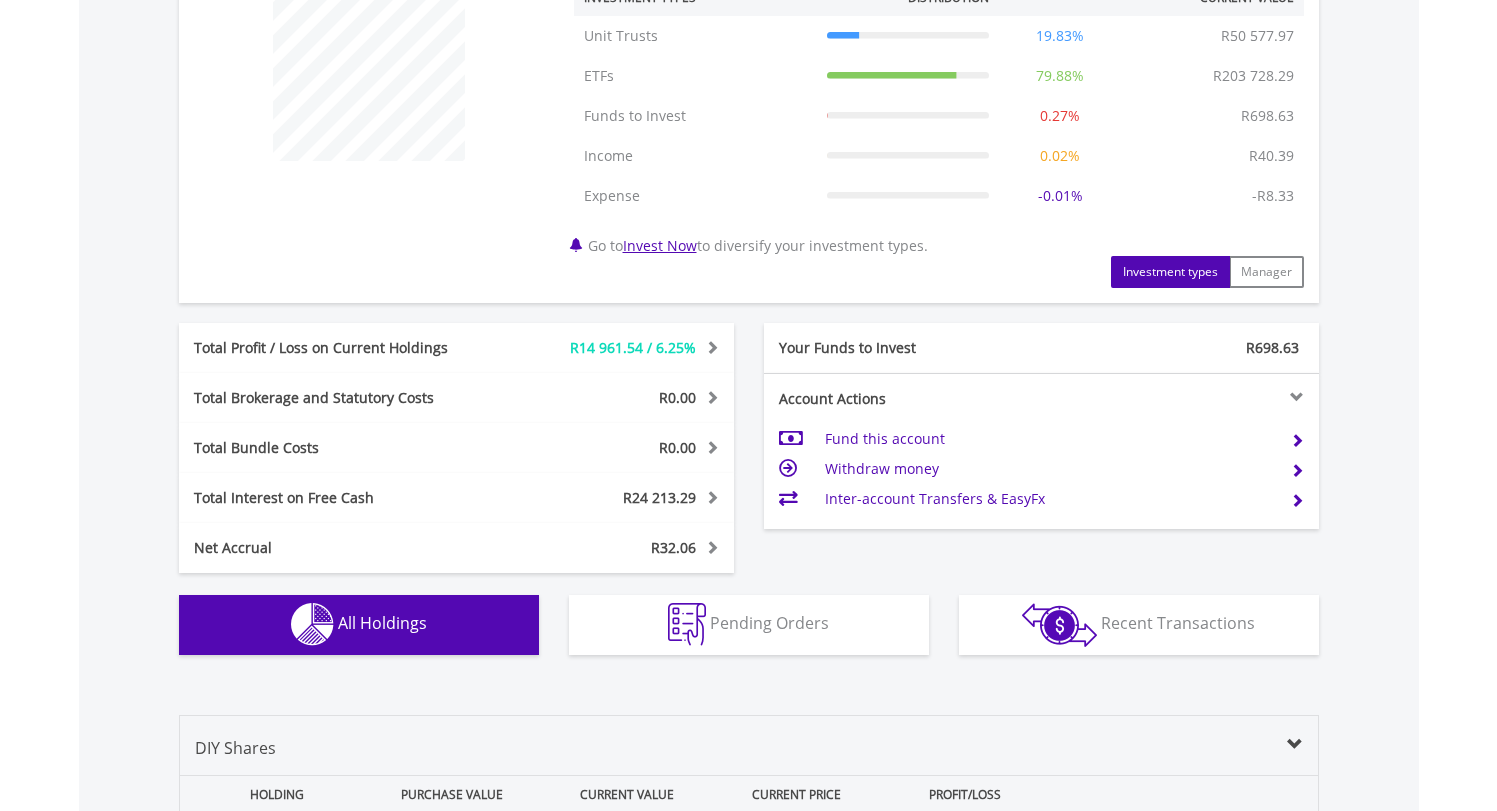 scroll, scrollTop: 0, scrollLeft: 0, axis: both 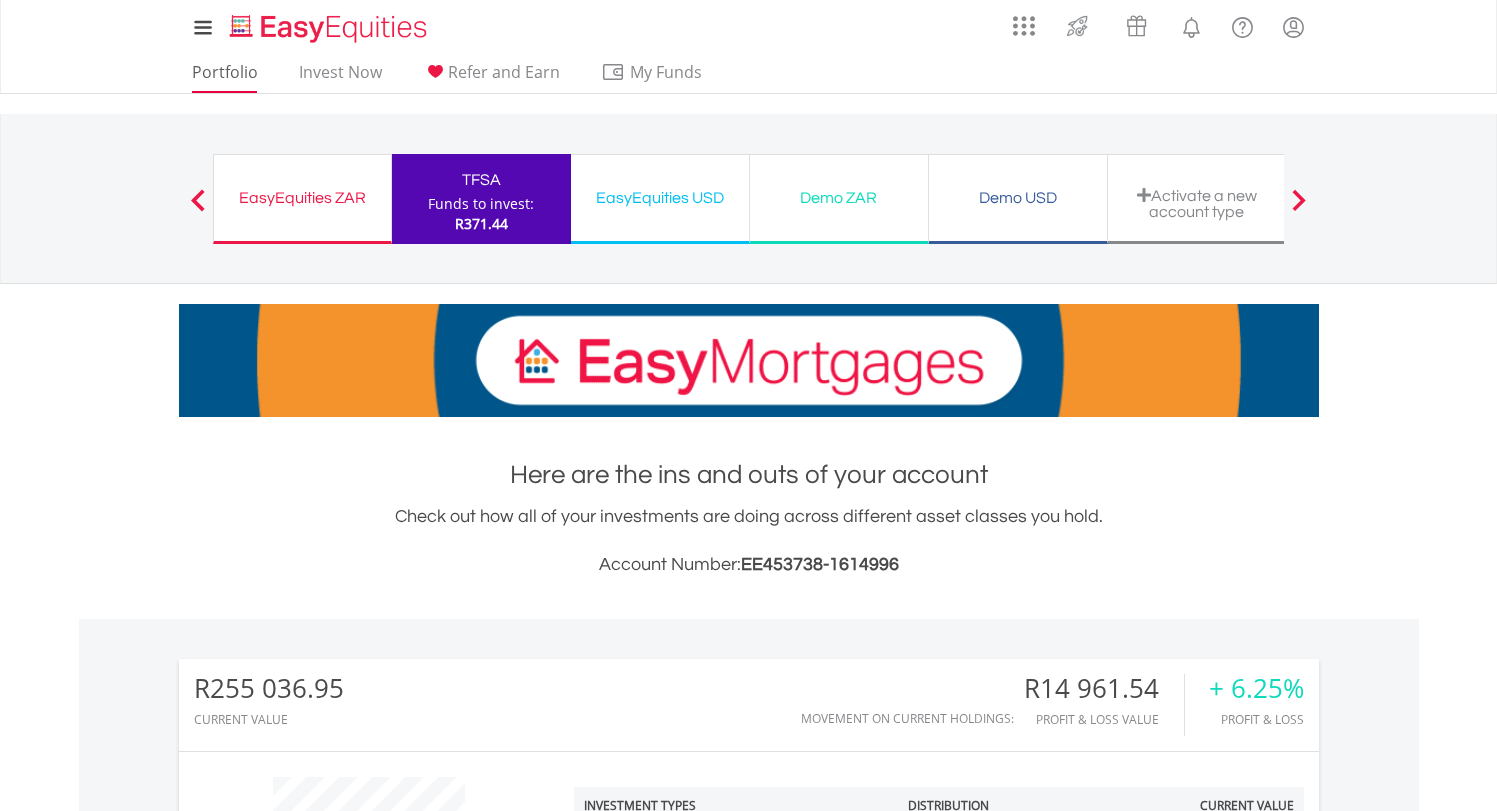 click on "Portfolio" at bounding box center [225, 77] 